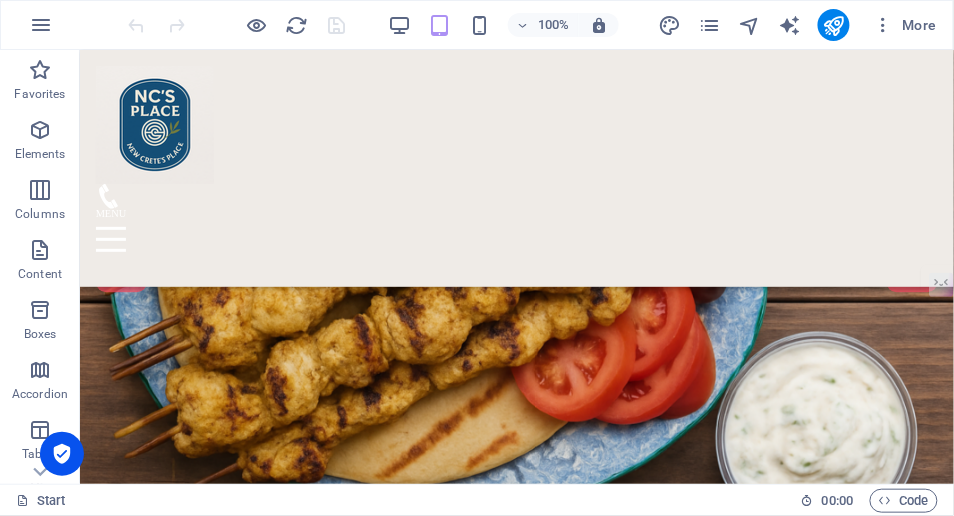 scroll, scrollTop: 12546, scrollLeft: 0, axis: vertical 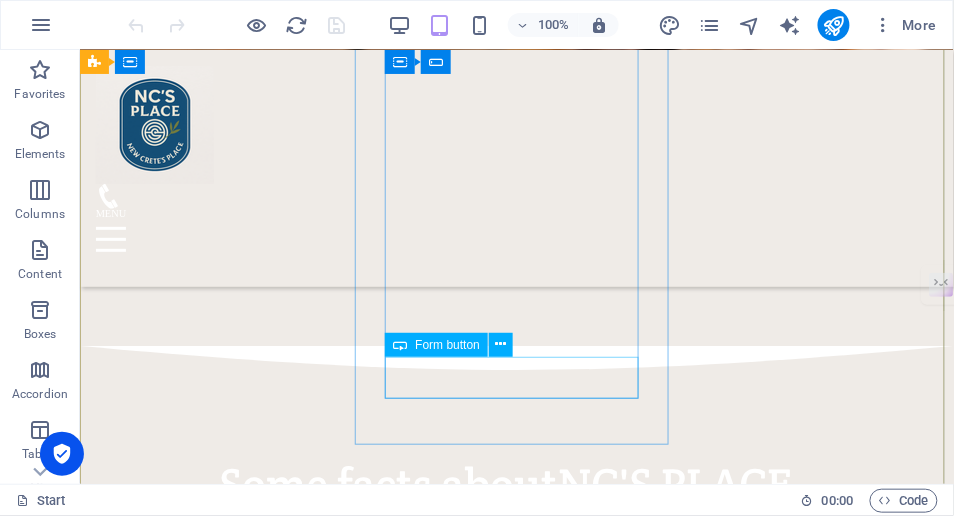 click on "Submit" 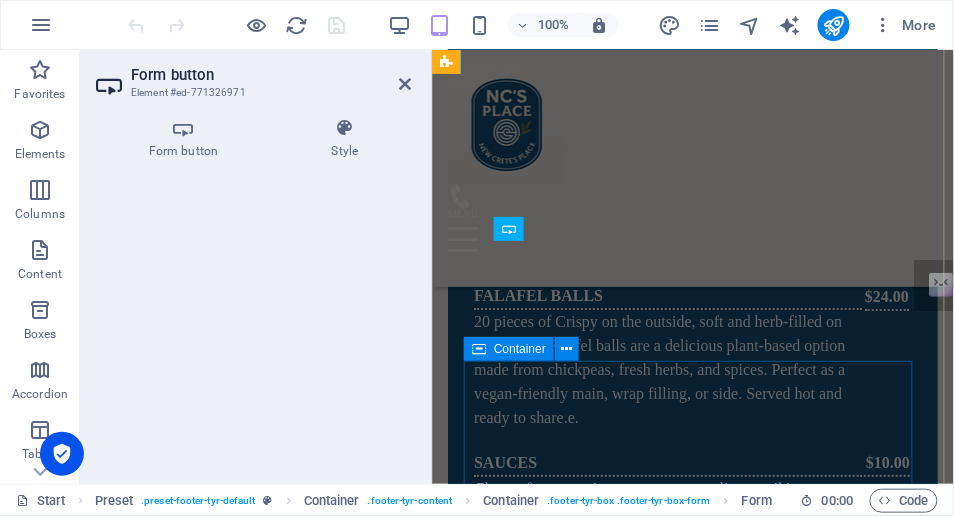 scroll, scrollTop: 15568, scrollLeft: 0, axis: vertical 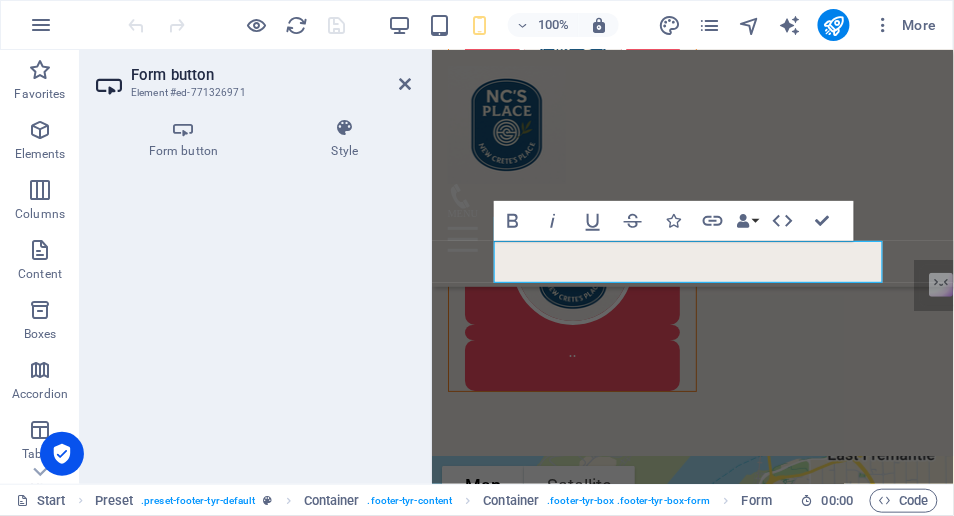 click at bounding box center [183, 128] 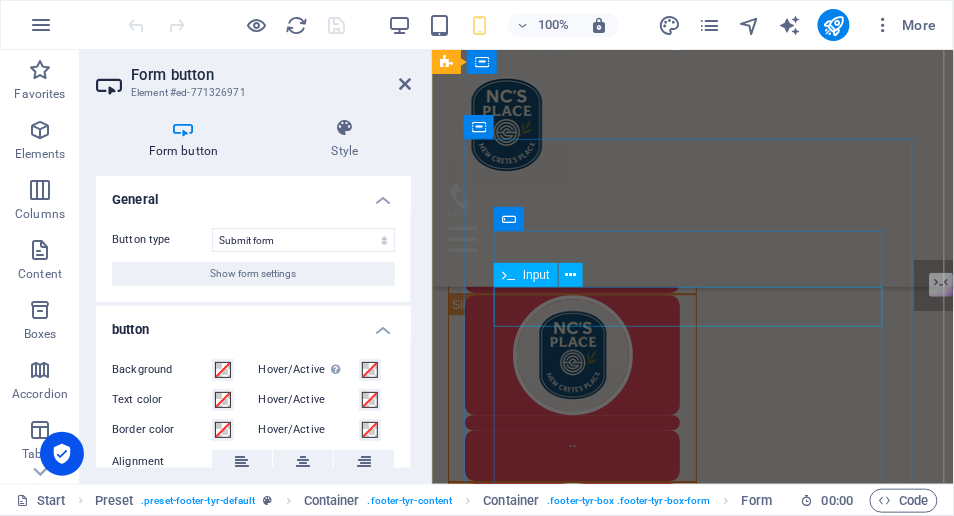 scroll, scrollTop: 15234, scrollLeft: 0, axis: vertical 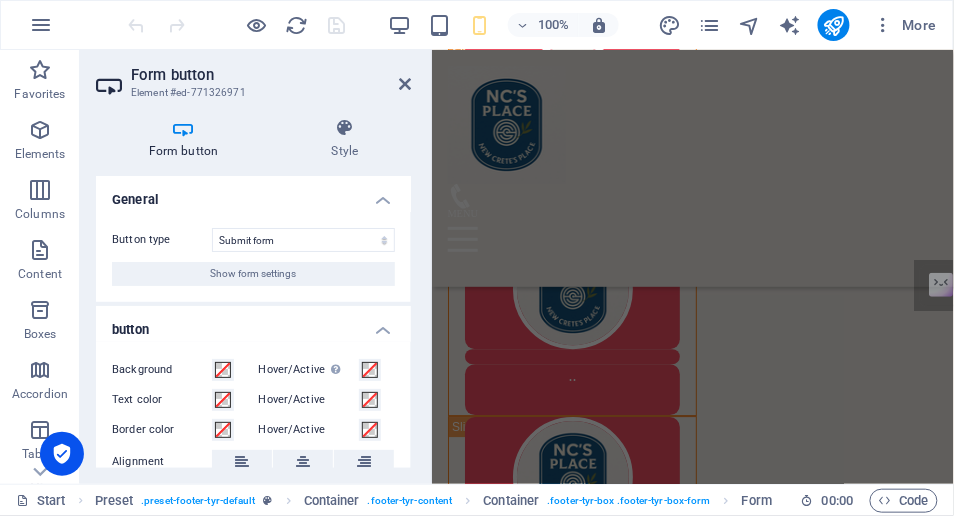 click on "Show form settings" at bounding box center [254, 274] 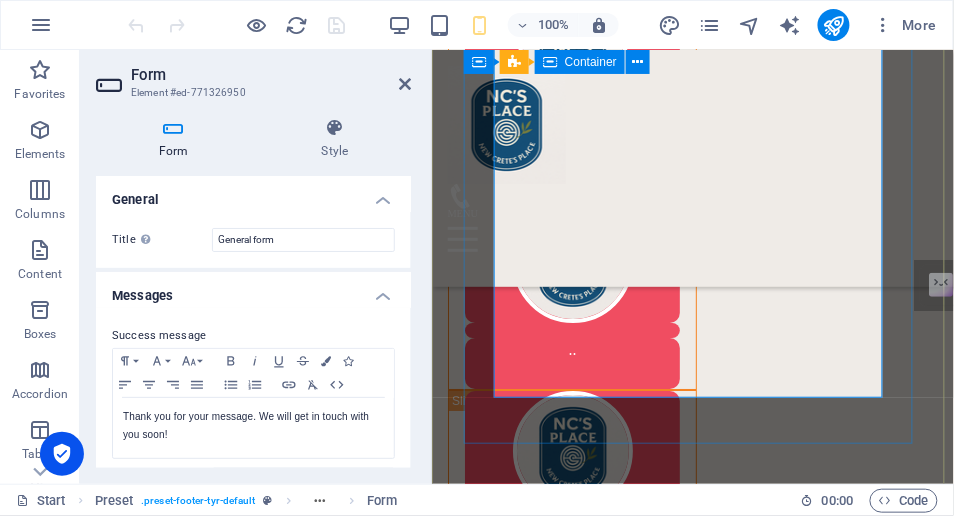 scroll, scrollTop: 15501, scrollLeft: 0, axis: vertical 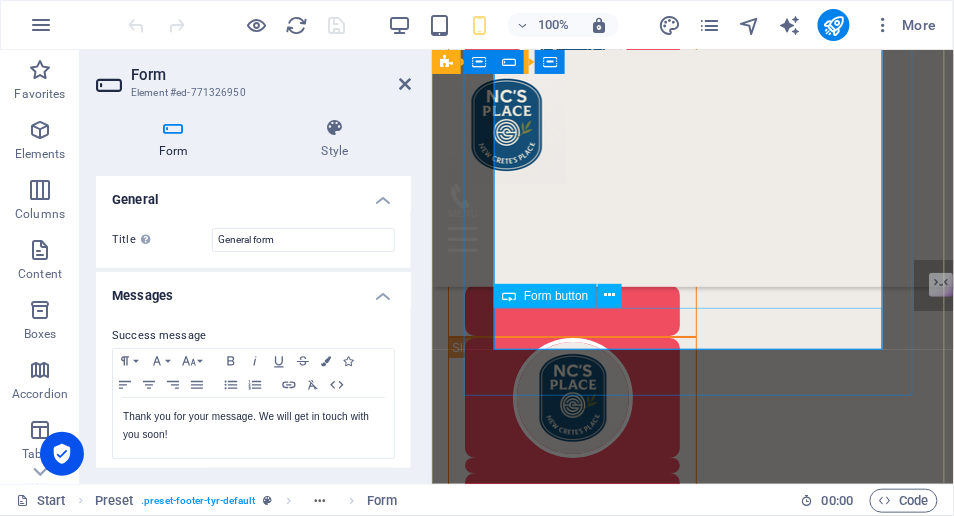 click at bounding box center [609, 295] 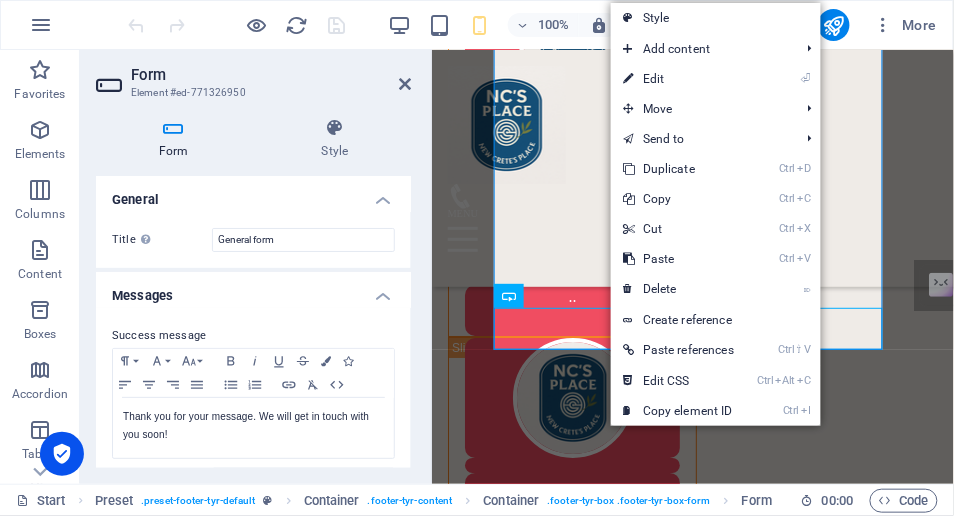 click on "⏎  Edit" at bounding box center (678, 79) 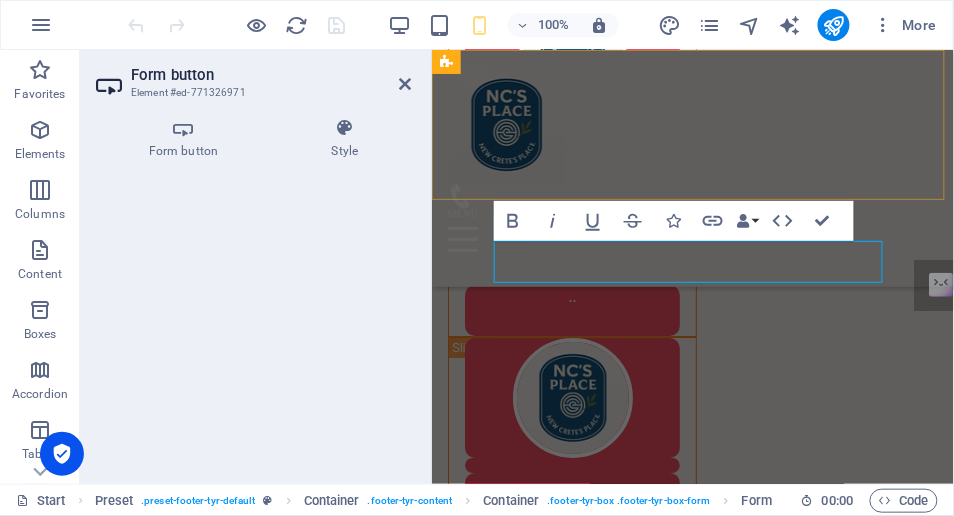 scroll, scrollTop: 15568, scrollLeft: 0, axis: vertical 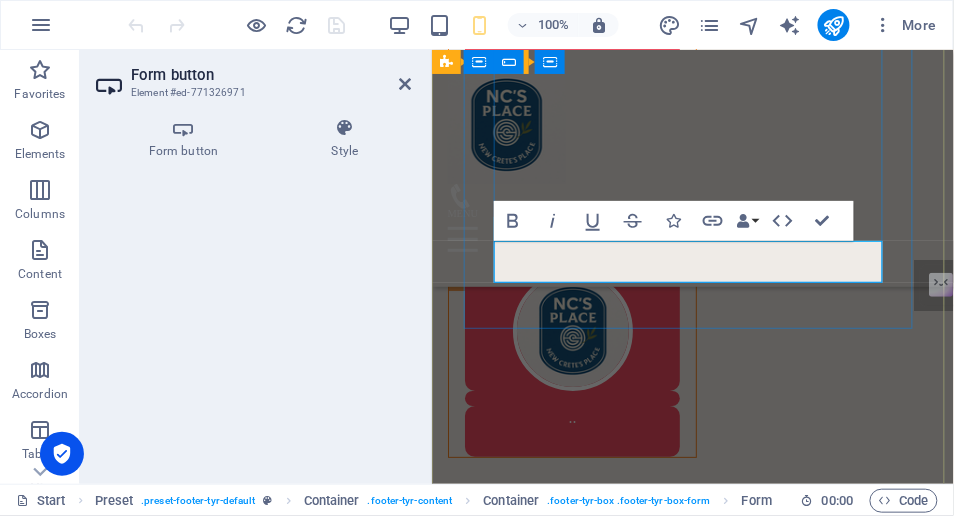 drag, startPoint x: 664, startPoint y: 256, endPoint x: 617, endPoint y: 249, distance: 47.518417 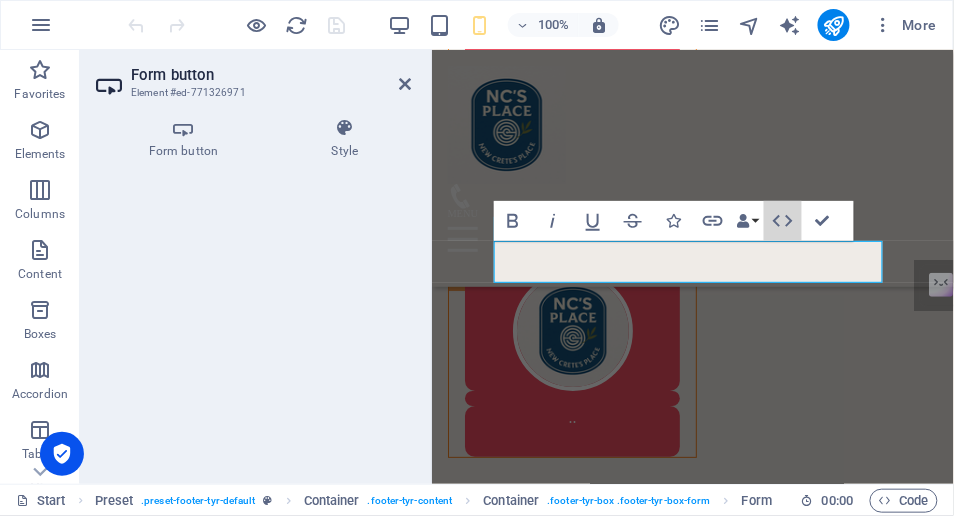 click 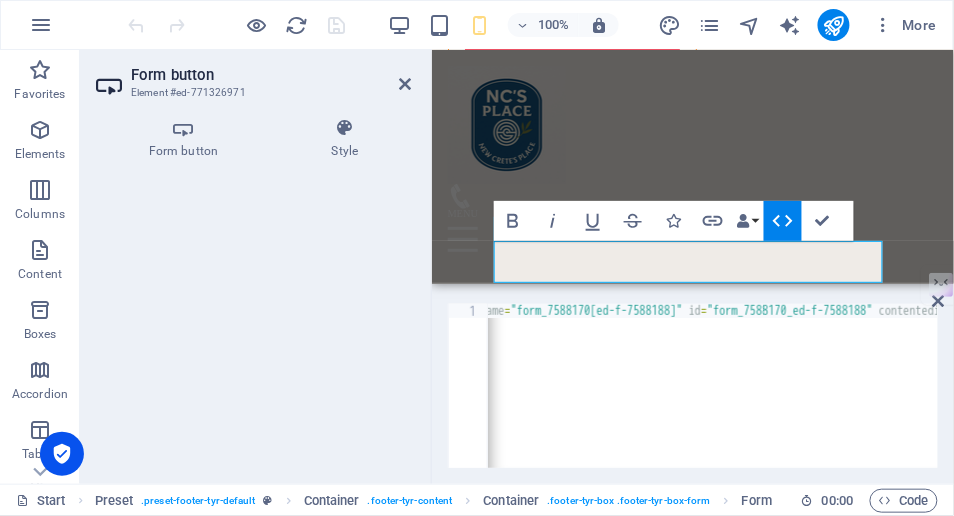 scroll, scrollTop: 0, scrollLeft: 0, axis: both 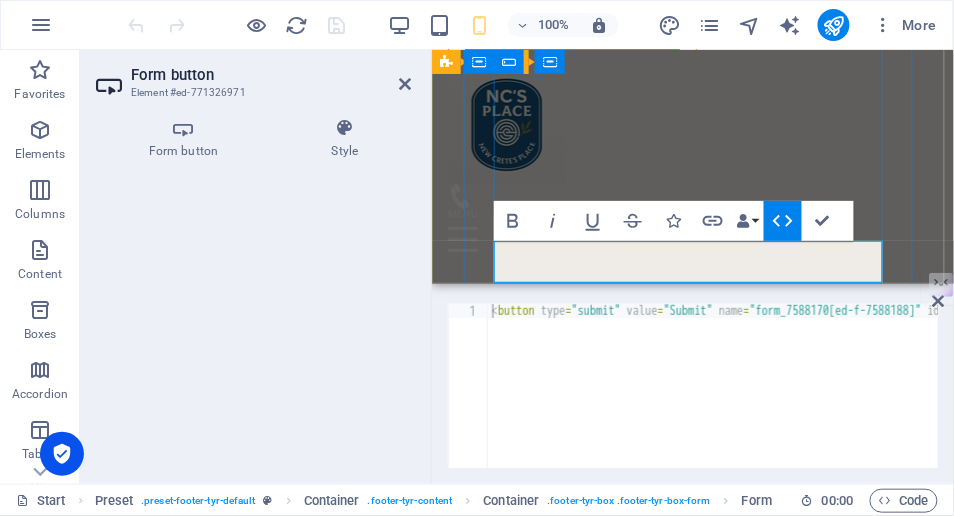 click on "Submit" 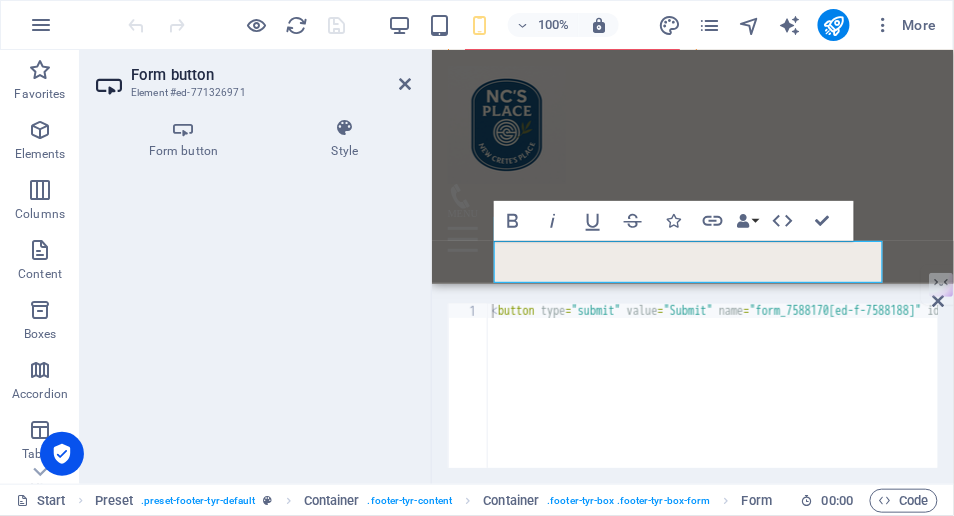 click at bounding box center [183, 128] 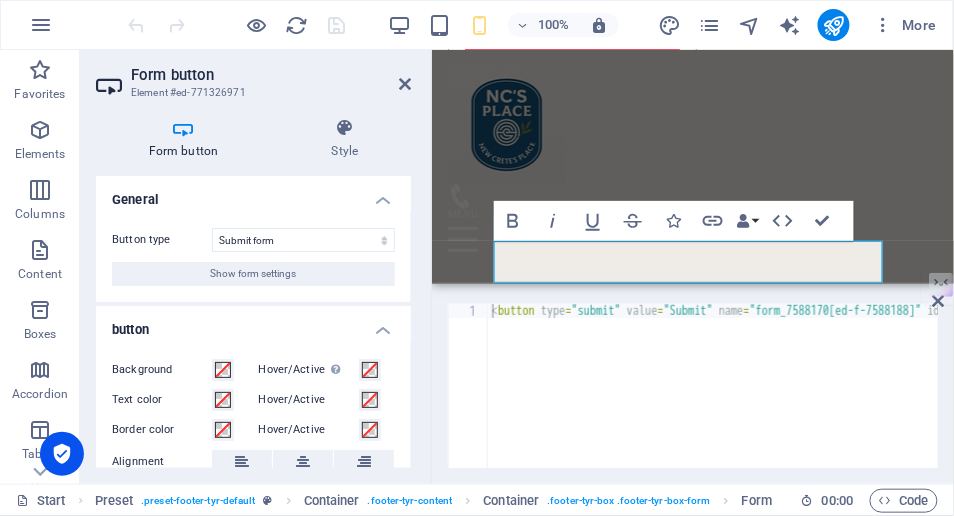 click on "Show form settings" at bounding box center (254, 274) 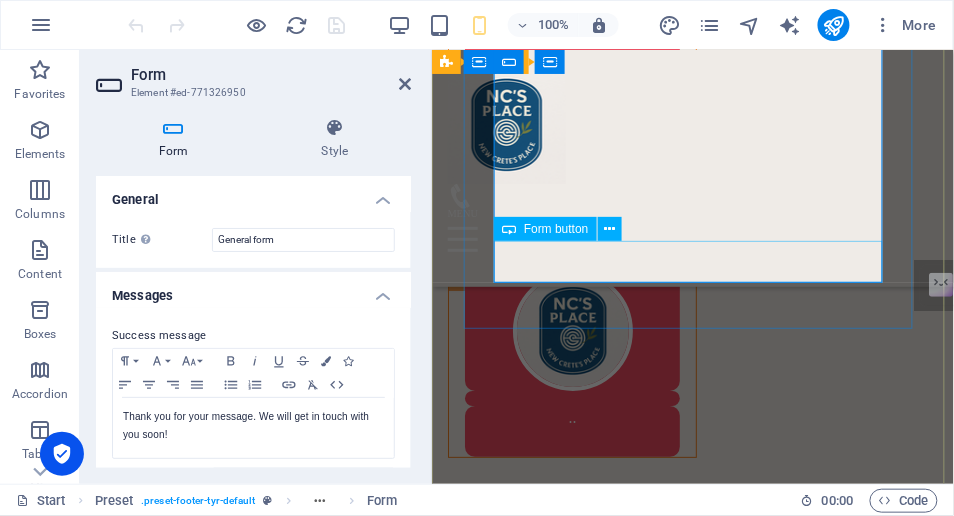click on "Submit" 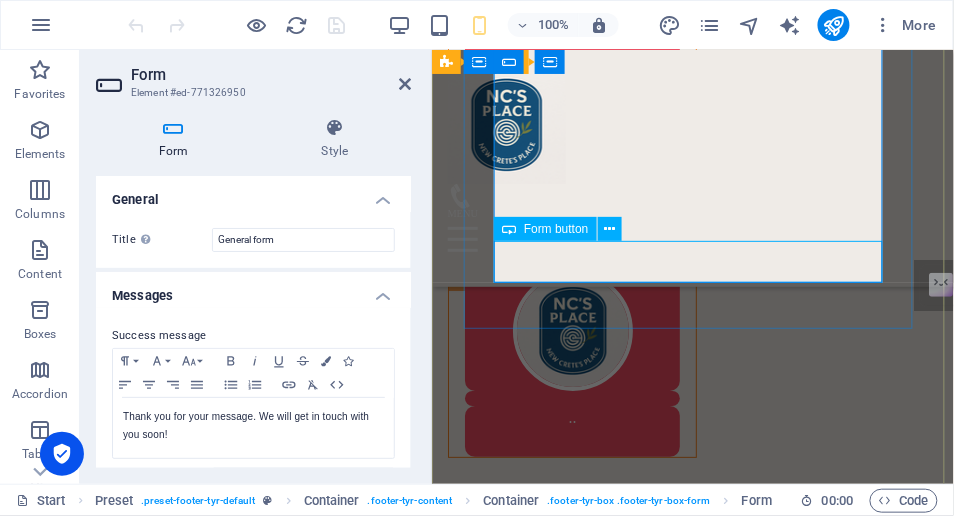 click at bounding box center [610, 229] 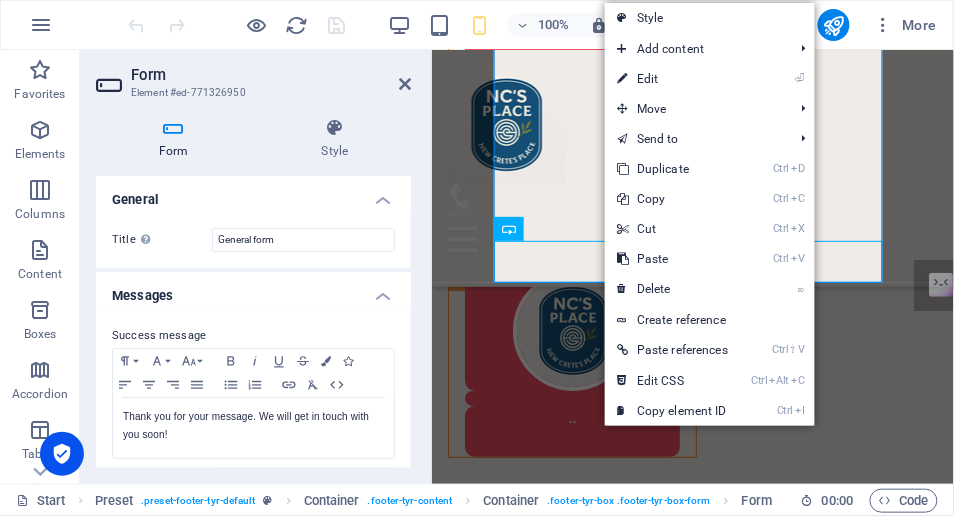 click on "Ctrl Alt C  Edit CSS" at bounding box center [672, 381] 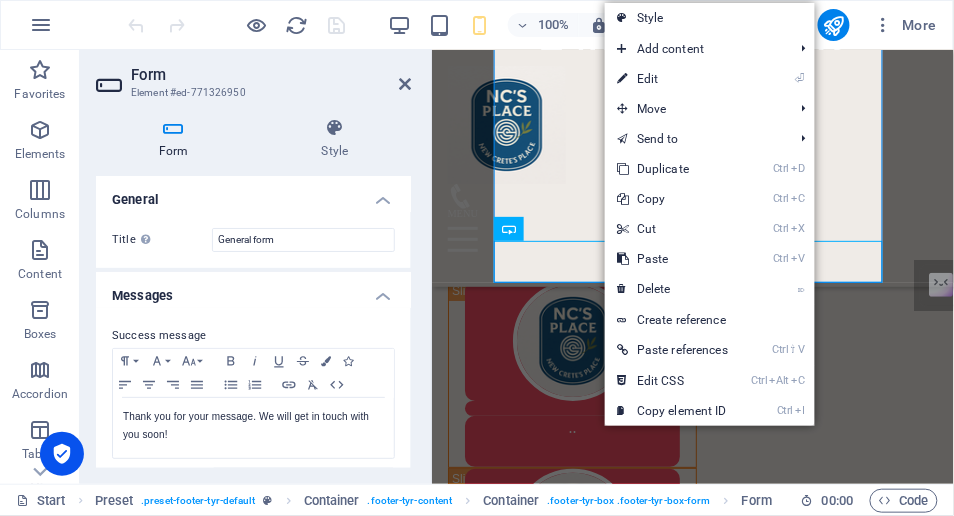 scroll, scrollTop: 29761, scrollLeft: 0, axis: vertical 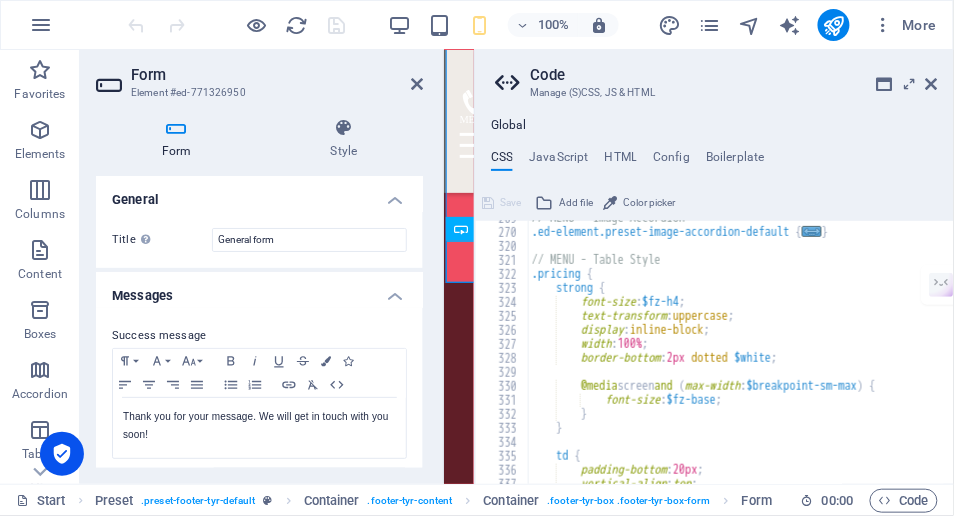 drag, startPoint x: 430, startPoint y: 277, endPoint x: 360, endPoint y: 270, distance: 70.34913 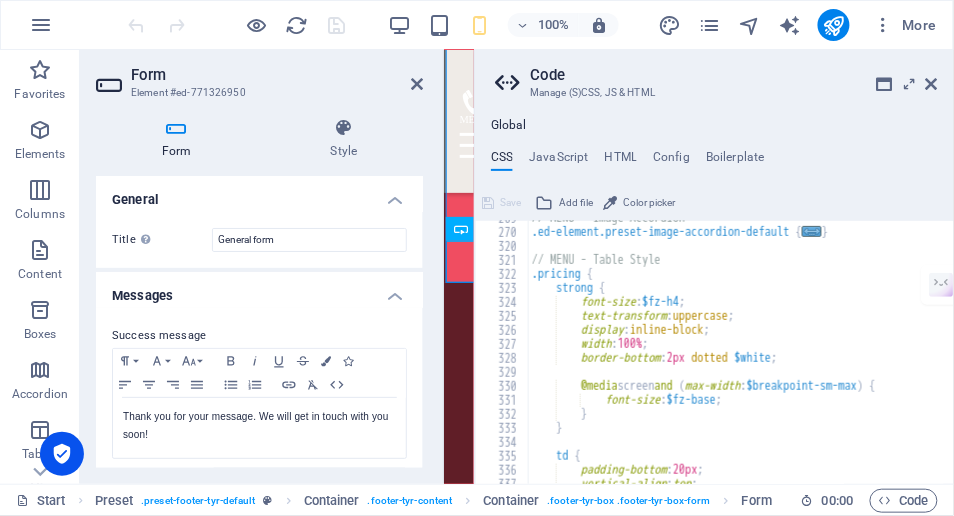scroll, scrollTop: 1040, scrollLeft: 0, axis: vertical 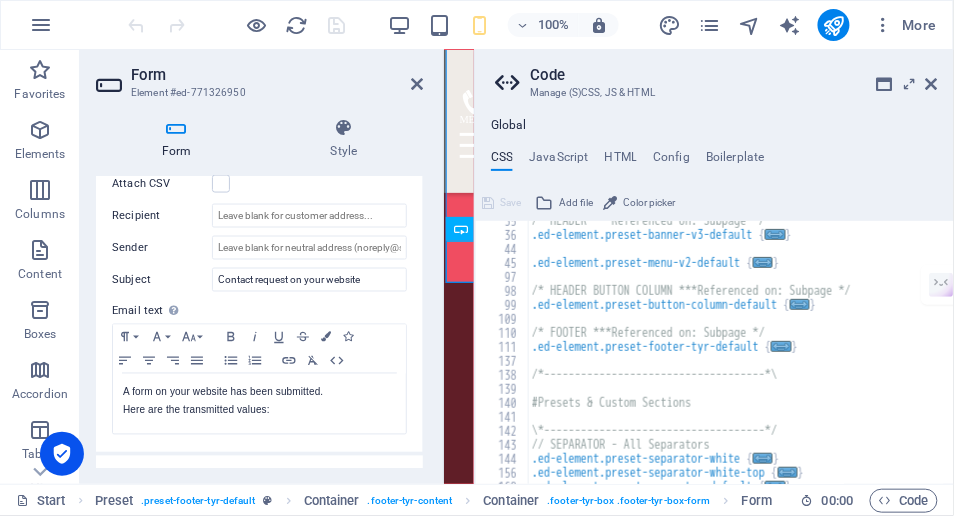 click on "JavaScript" at bounding box center (558, 161) 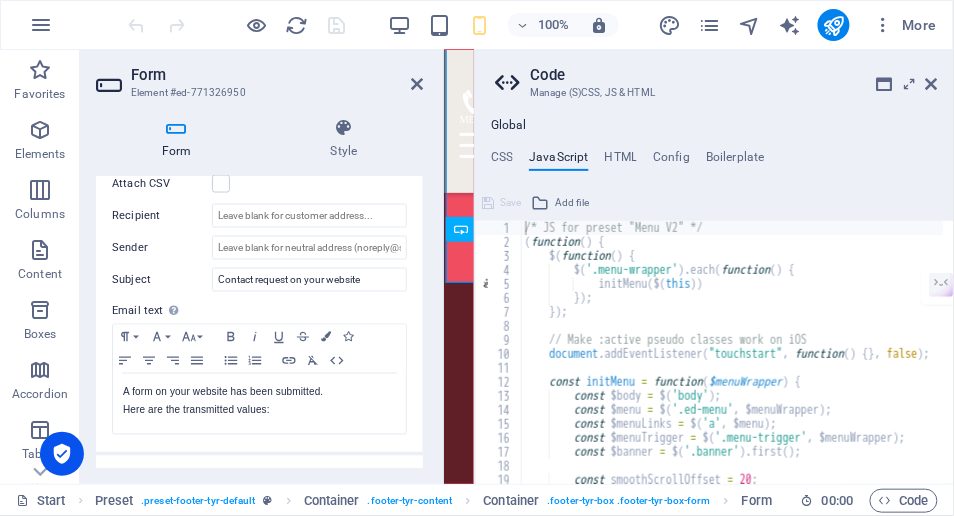 click on "HTML" at bounding box center [621, 161] 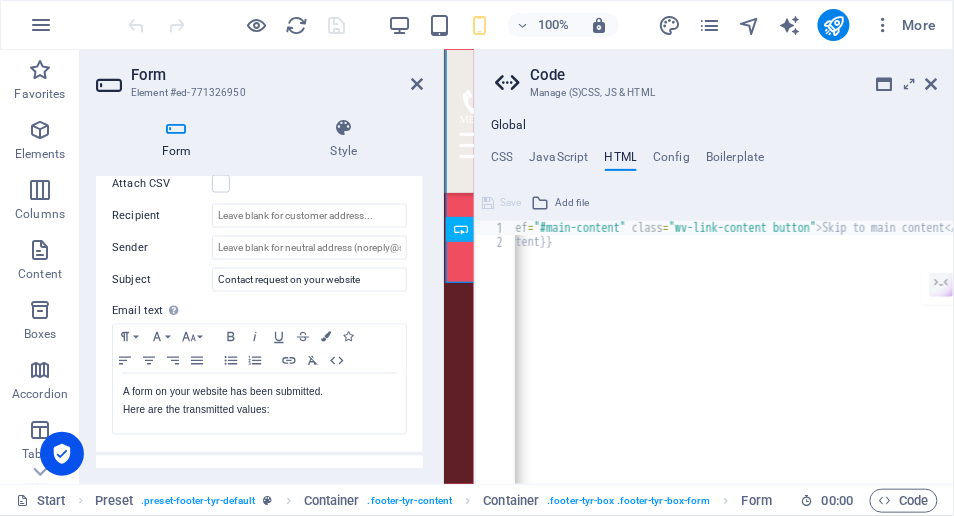 scroll, scrollTop: 0, scrollLeft: 100, axis: horizontal 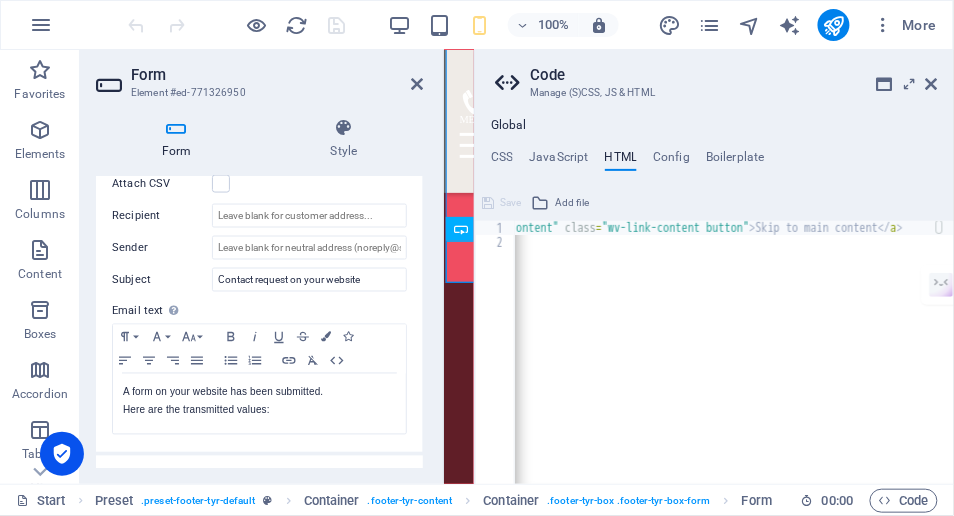 click on "Config" at bounding box center [671, 161] 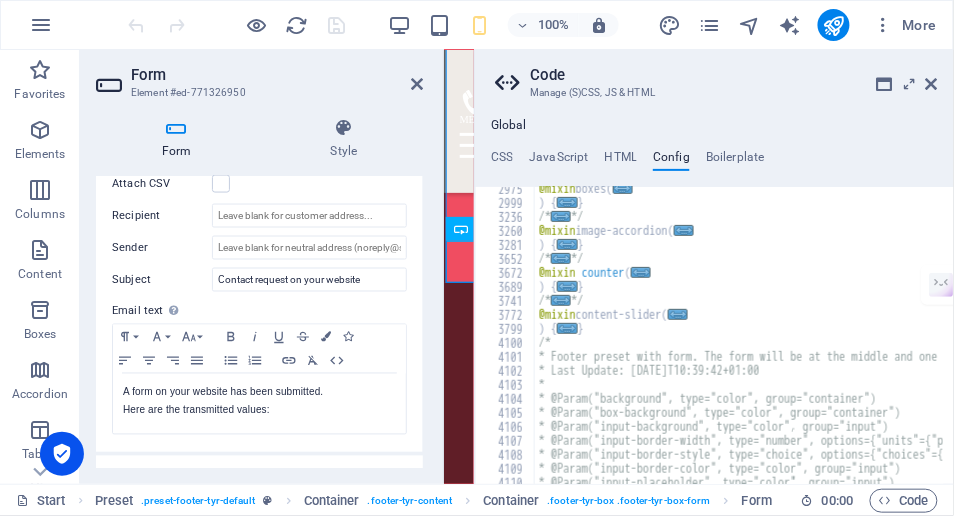 scroll, scrollTop: 831, scrollLeft: 0, axis: vertical 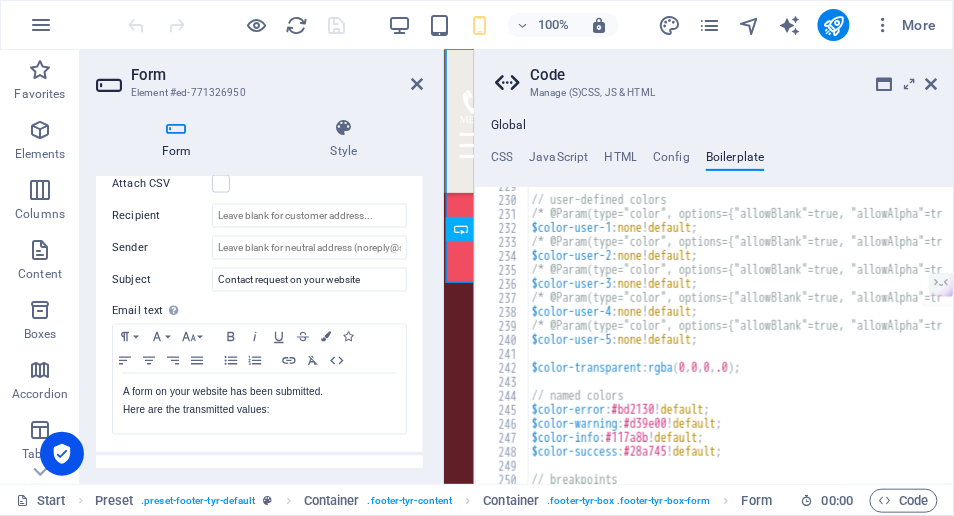 click on "CSS" at bounding box center [502, 161] 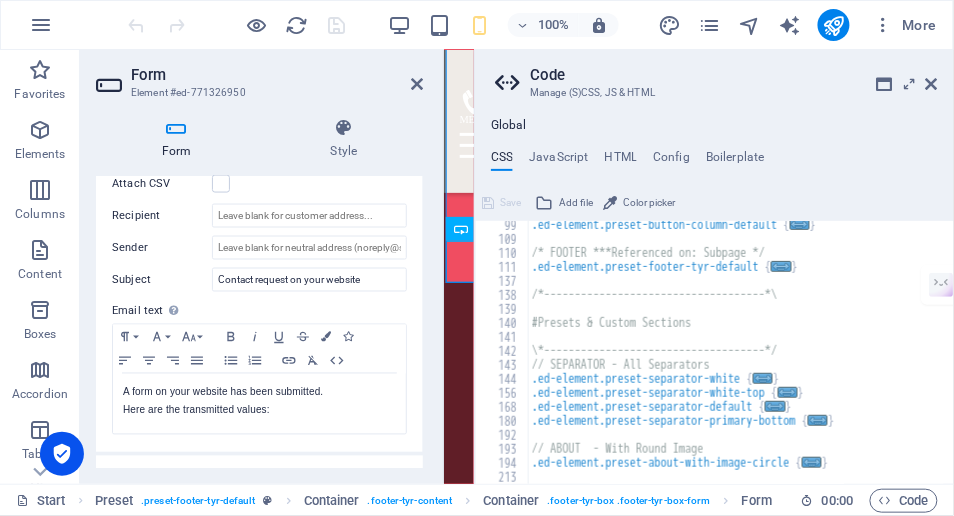 scroll, scrollTop: 683, scrollLeft: 0, axis: vertical 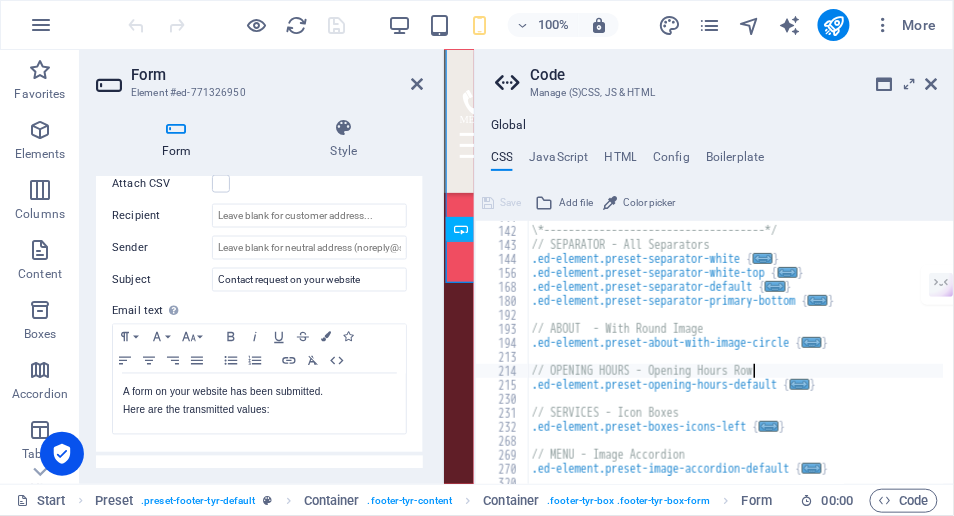 click on "\*------------------------------------*/ // SEPARATOR - All Separators .ed-element.preset-separator-white   { ... } .ed-element.preset-separator-white-top   { ... } .ed-element.preset-separator-default   { ... } .ed-element.preset-separator-primary-bottom   { ... } // ABOUT  - With Round Image .ed-element.preset-about-with-image-circle   { ... } // OPENING HOURS - Opening Hours Row .ed-element.preset-opening-hours-default   { ... } // SERVICES - Icon Boxes .ed-element.preset-boxes-icons-left   { ... } // MENU - Image Accordion .ed-element.preset-image-accordion-default   { ... }" at bounding box center (828, 350) 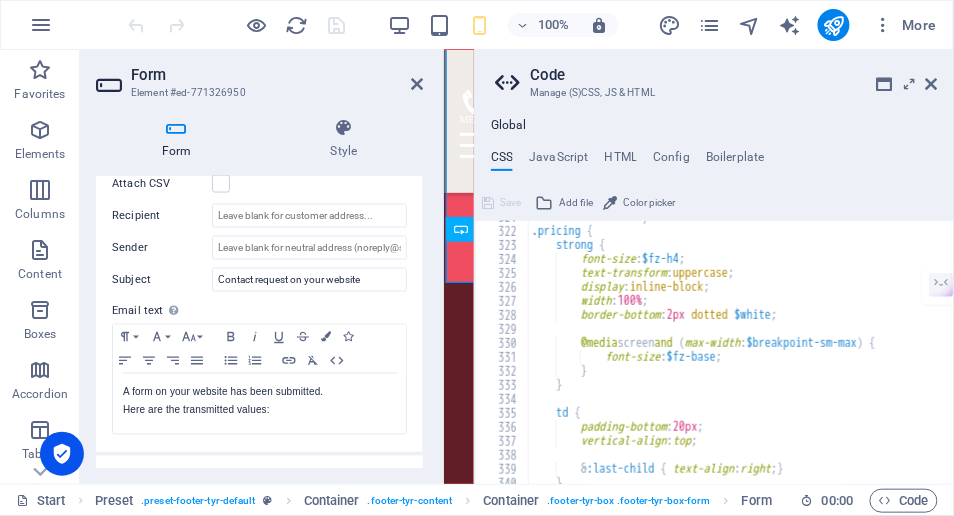 scroll, scrollTop: 1203, scrollLeft: 0, axis: vertical 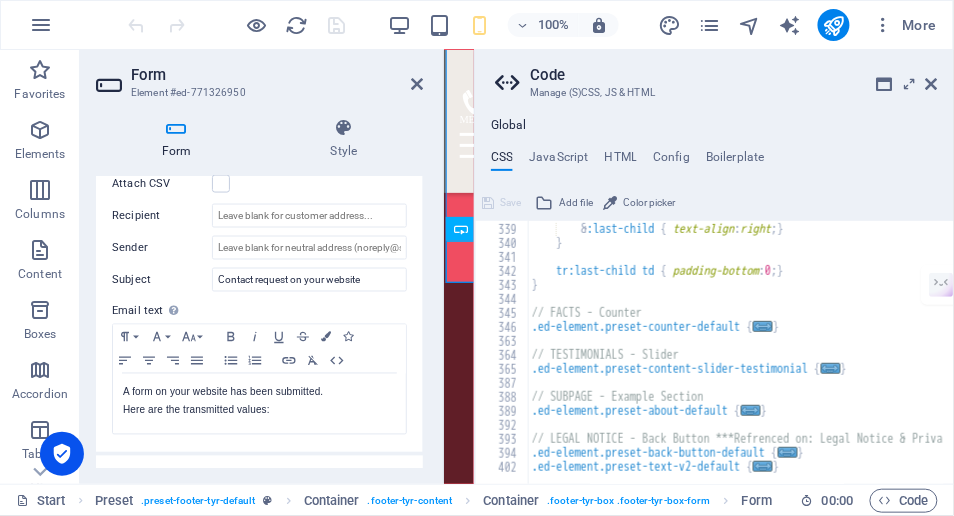 click at bounding box center [932, 84] 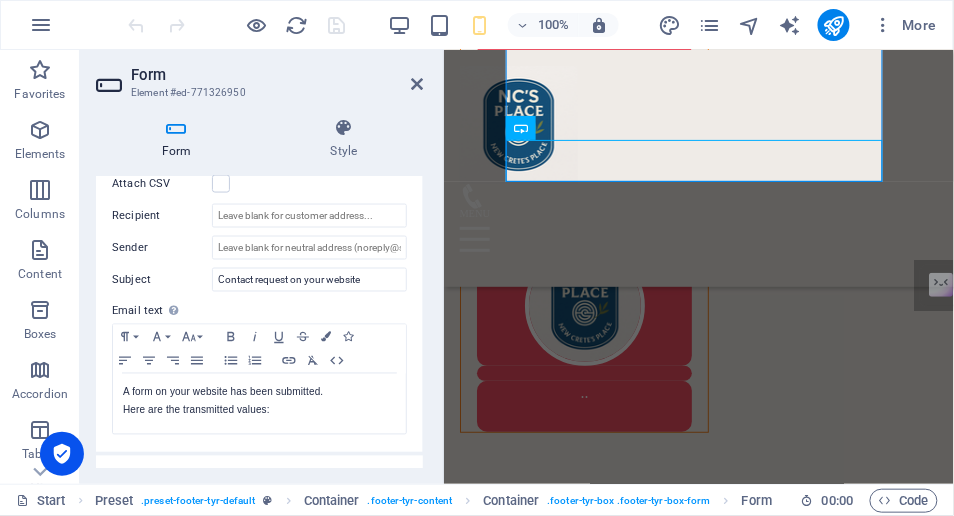 drag, startPoint x: 418, startPoint y: 83, endPoint x: 785, endPoint y: 100, distance: 367.39352 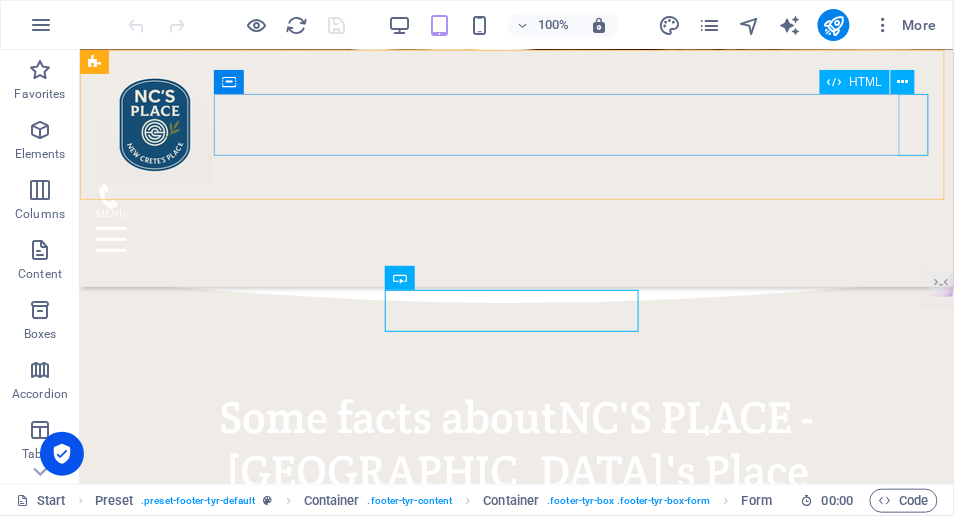 click at bounding box center (516, 239) 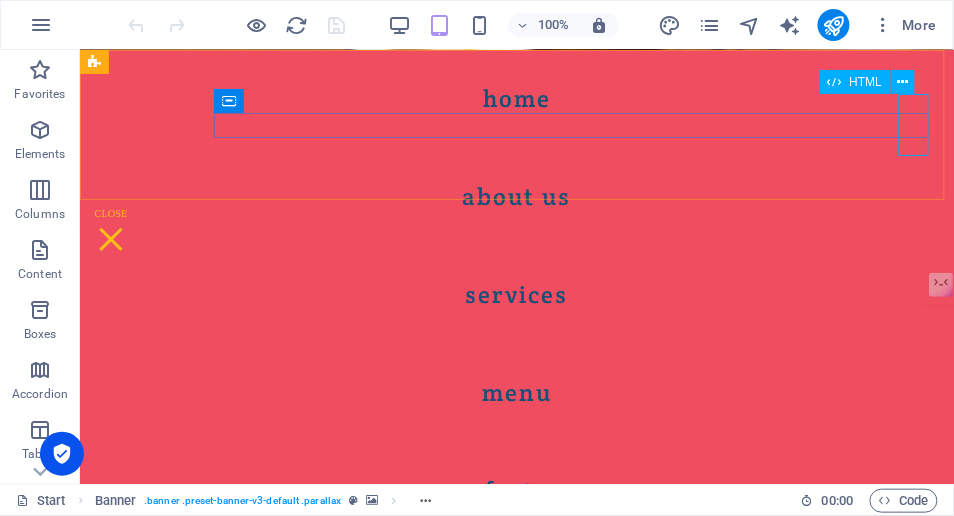 click at bounding box center (903, 82) 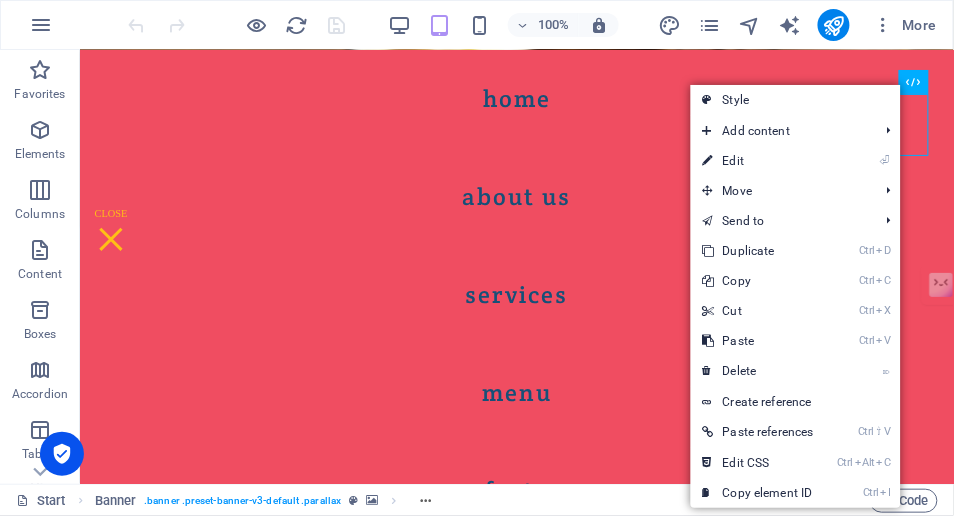 click on "⏎  Edit" at bounding box center [758, 161] 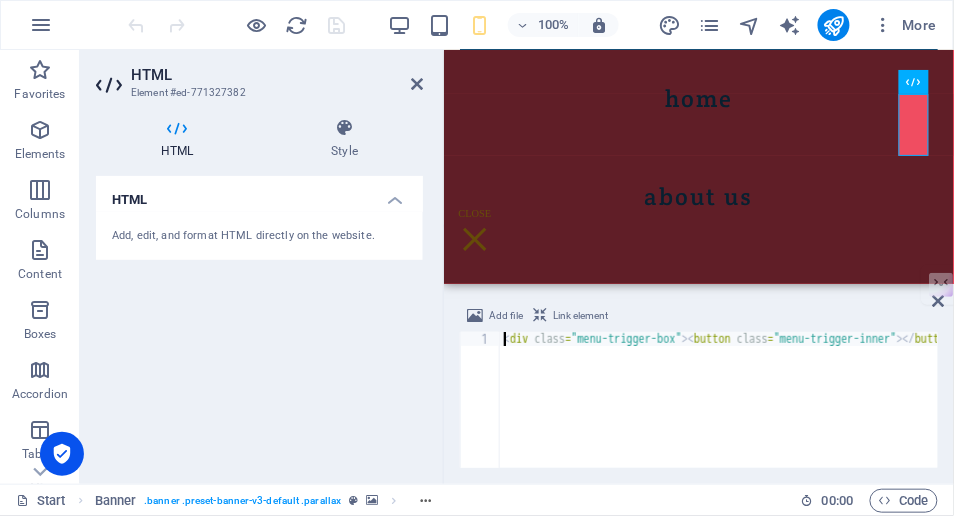 click at bounding box center (177, 128) 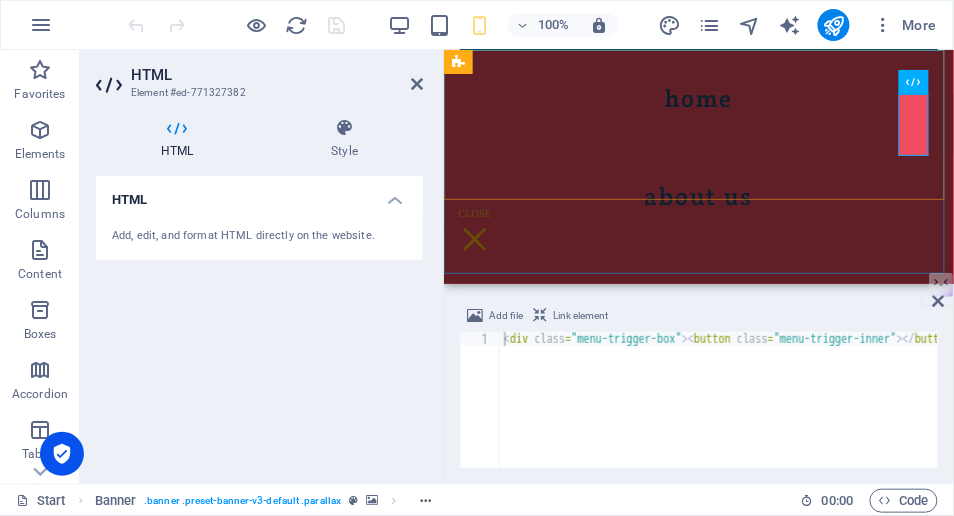 click on "Home About us Services Menu Facts Contact" at bounding box center (698, 166) 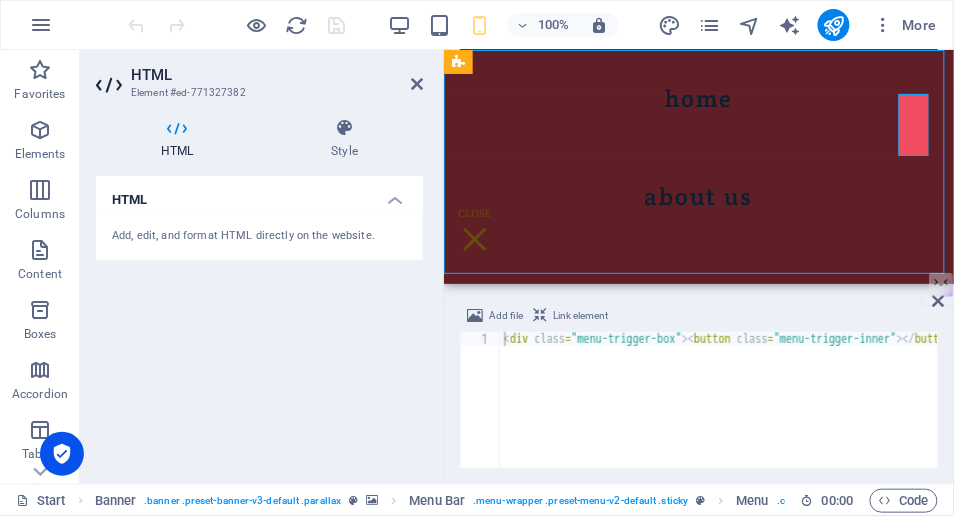 scroll, scrollTop: 10591, scrollLeft: 0, axis: vertical 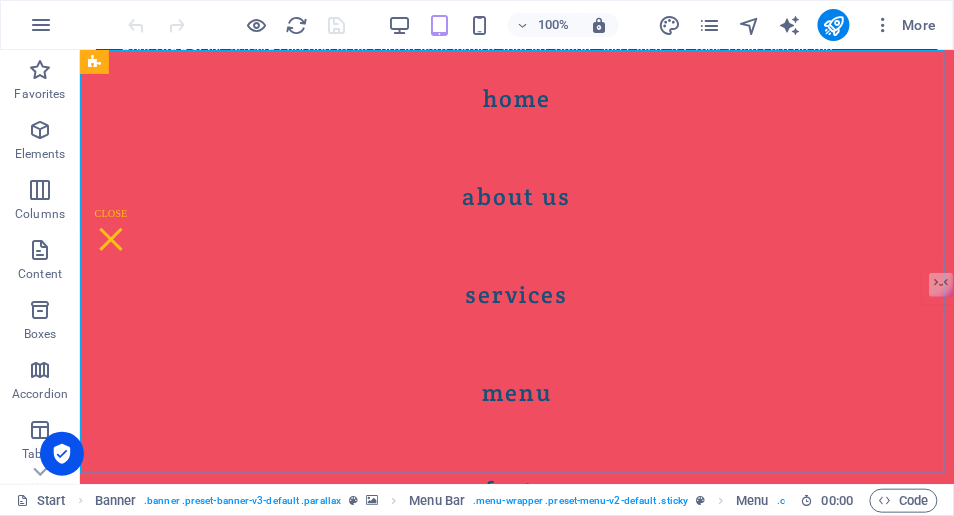 click on "Home About us Services Menu Facts Contact" at bounding box center (516, 266) 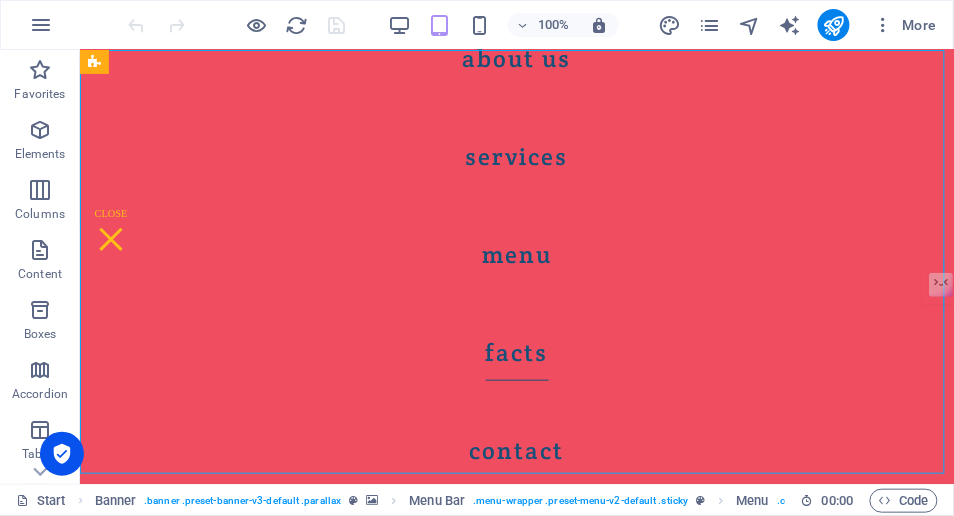 scroll, scrollTop: 148, scrollLeft: 0, axis: vertical 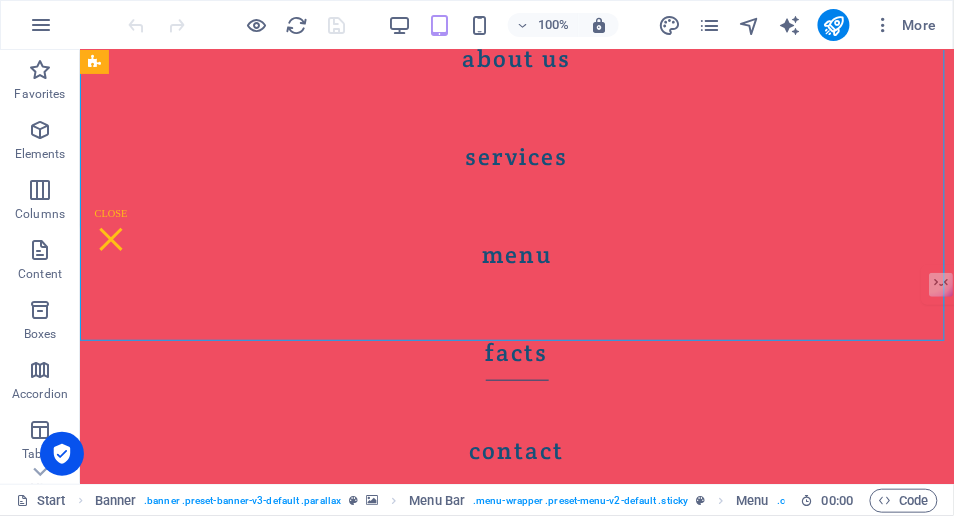 click on "Home About us Services Menu Facts Contact" at bounding box center (516, 266) 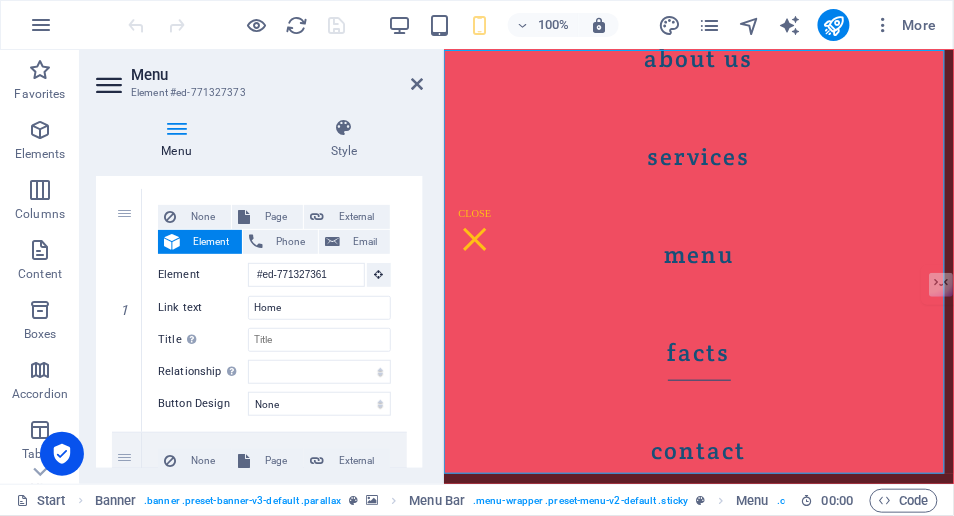 scroll, scrollTop: 400, scrollLeft: 0, axis: vertical 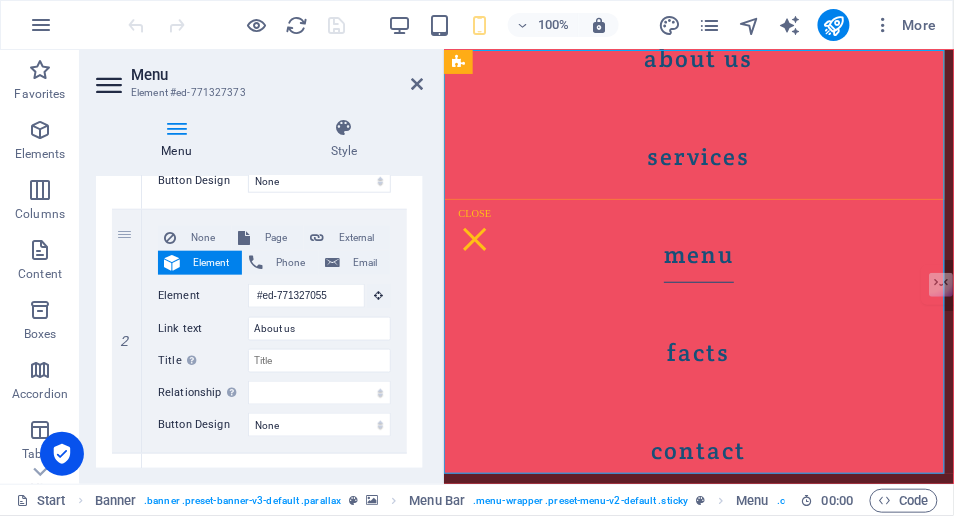 click on "Home About us Services Menu Facts Contact" at bounding box center [698, 266] 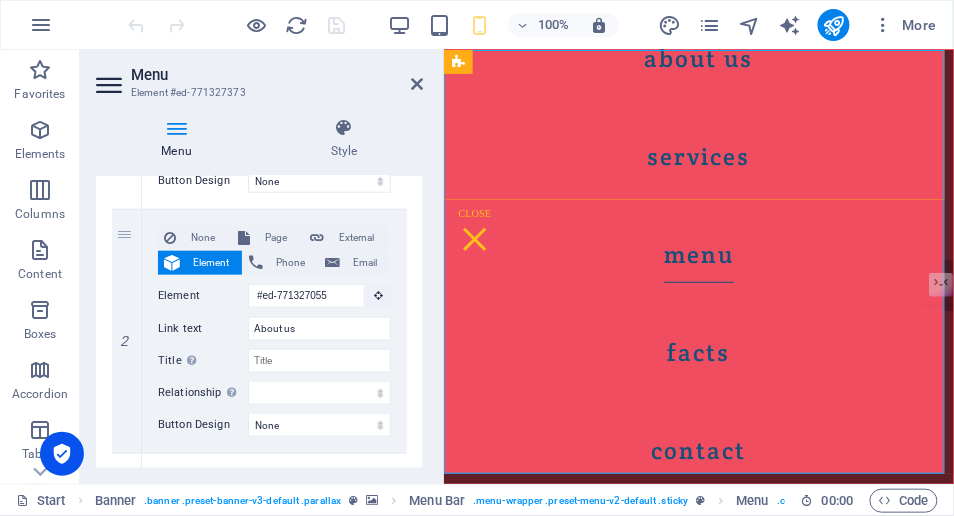 click on "Home About us Services Menu Facts Contact" at bounding box center (698, 266) 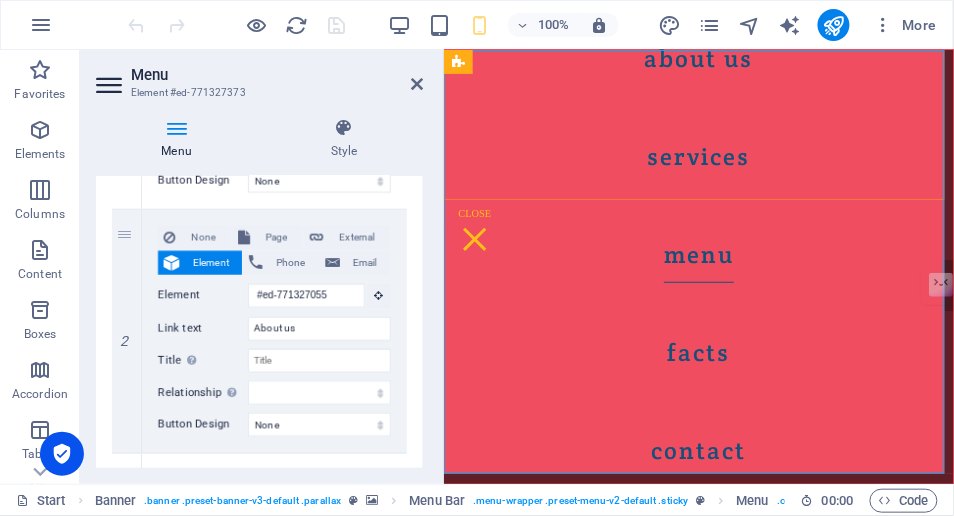 click on "Home About us Services Menu Facts Contact" at bounding box center (698, 266) 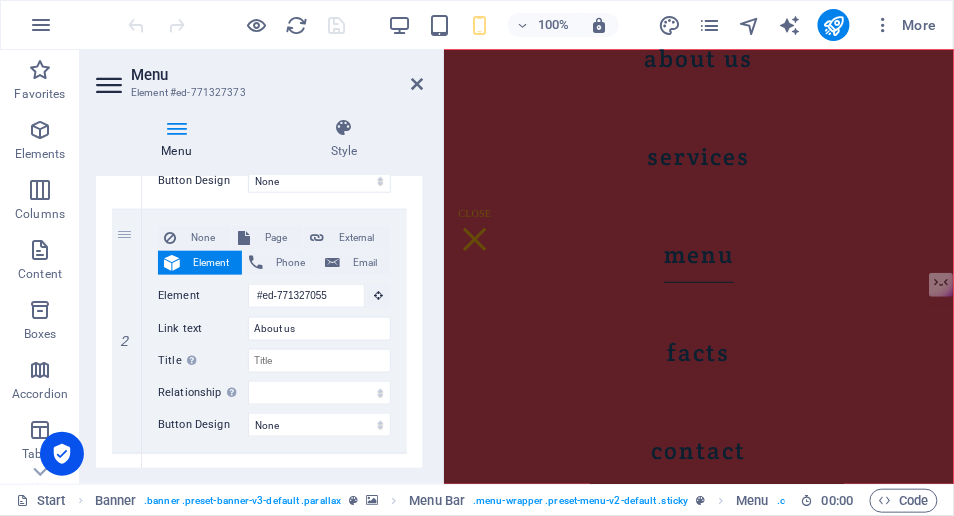 scroll, scrollTop: 333, scrollLeft: 0, axis: vertical 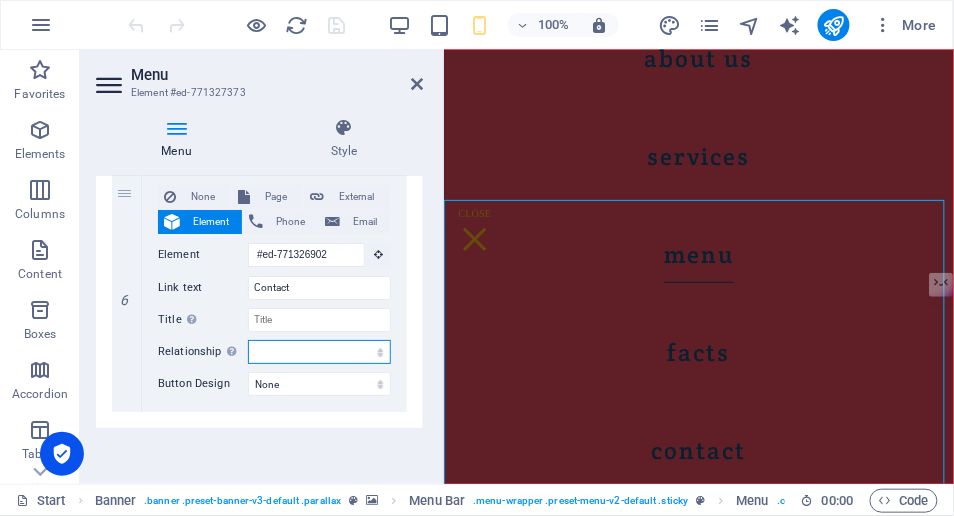 click on "alternate author bookmark external help license next nofollow noreferrer noopener prev search tag" at bounding box center [319, 352] 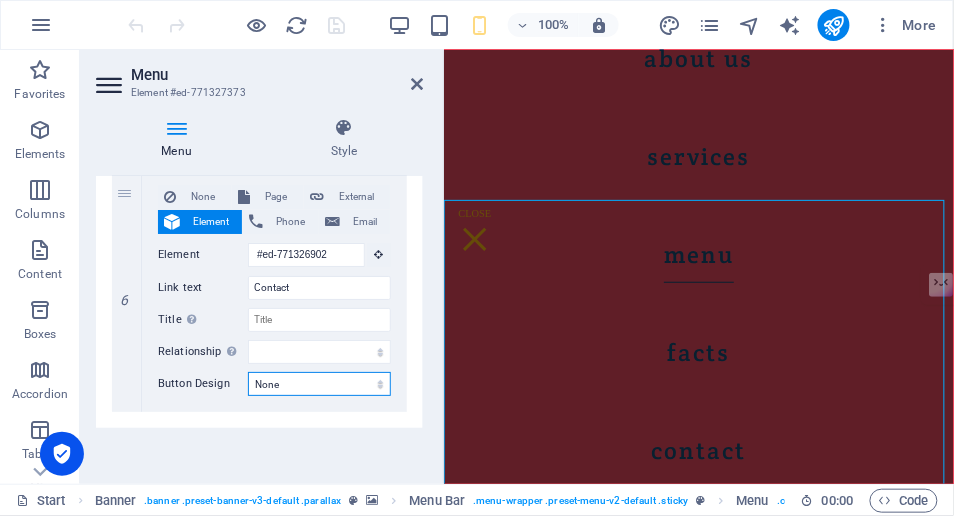 click on "None Default Primary Secondary" at bounding box center [319, 384] 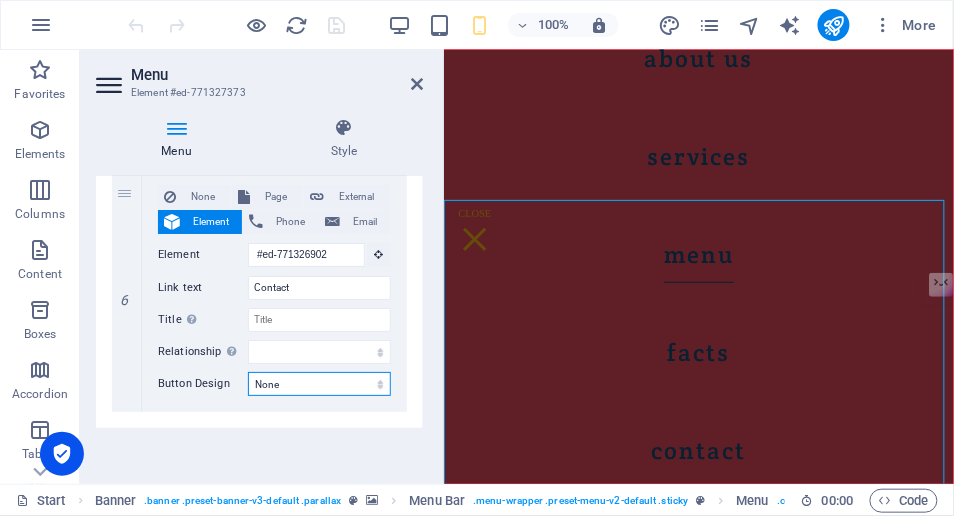 click on "None Default Primary Secondary" at bounding box center (319, 384) 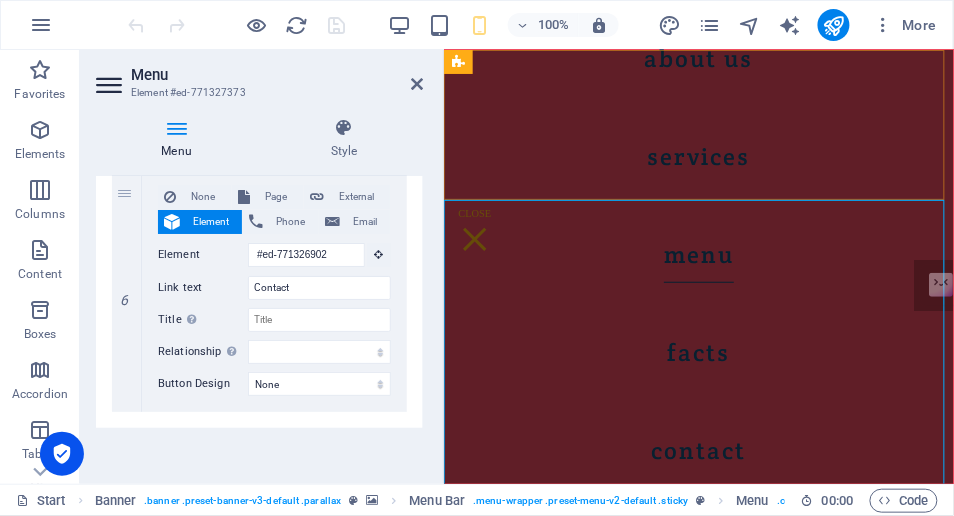 click on "Home About us Services Menu Facts Contact" at bounding box center [698, 266] 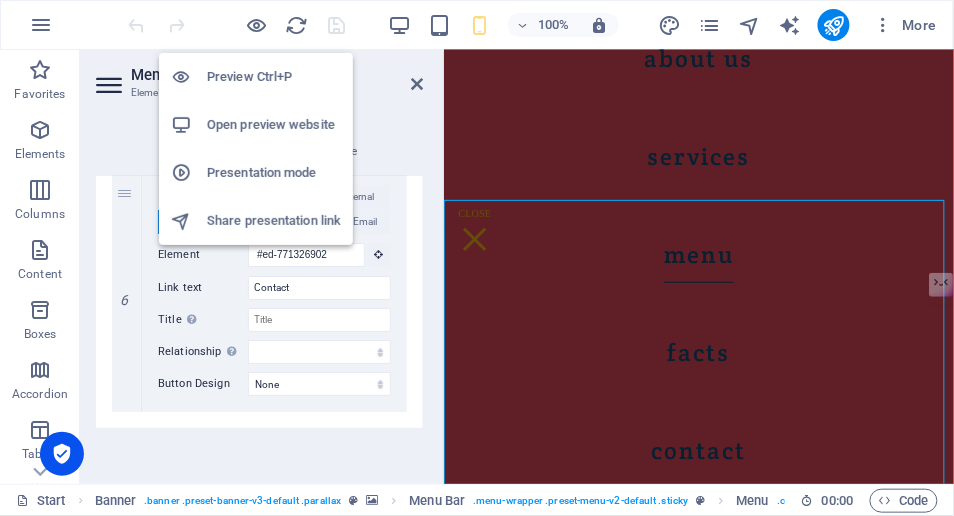 click at bounding box center [257, 25] 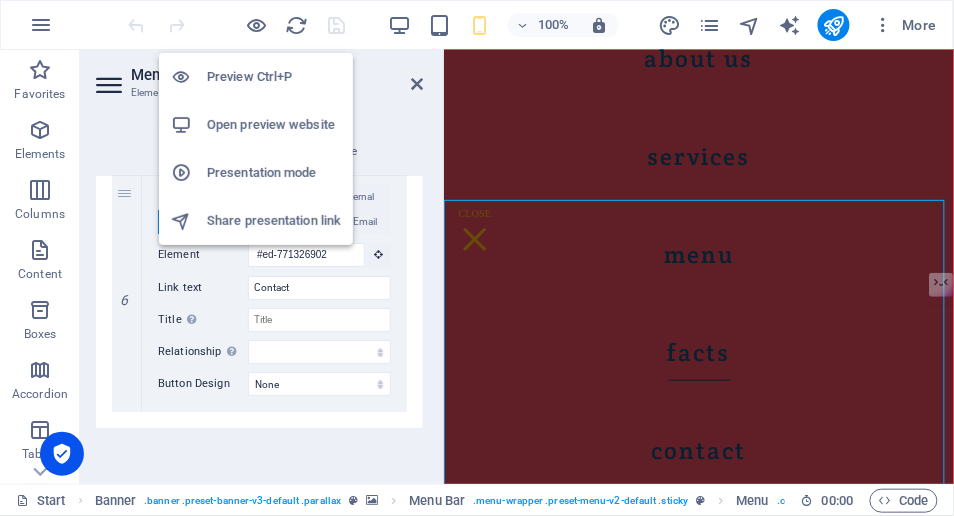 scroll, scrollTop: 4213, scrollLeft: 0, axis: vertical 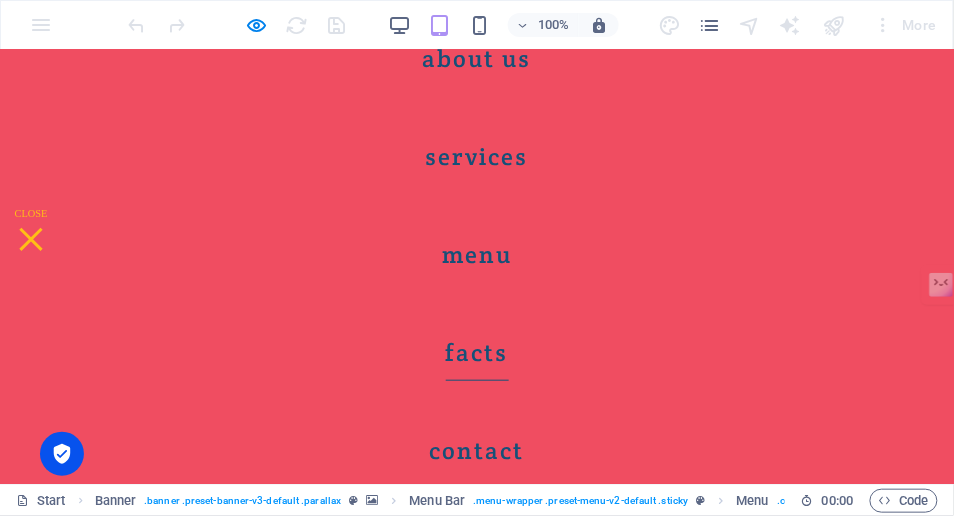 click on "Contact" at bounding box center (477, 450) 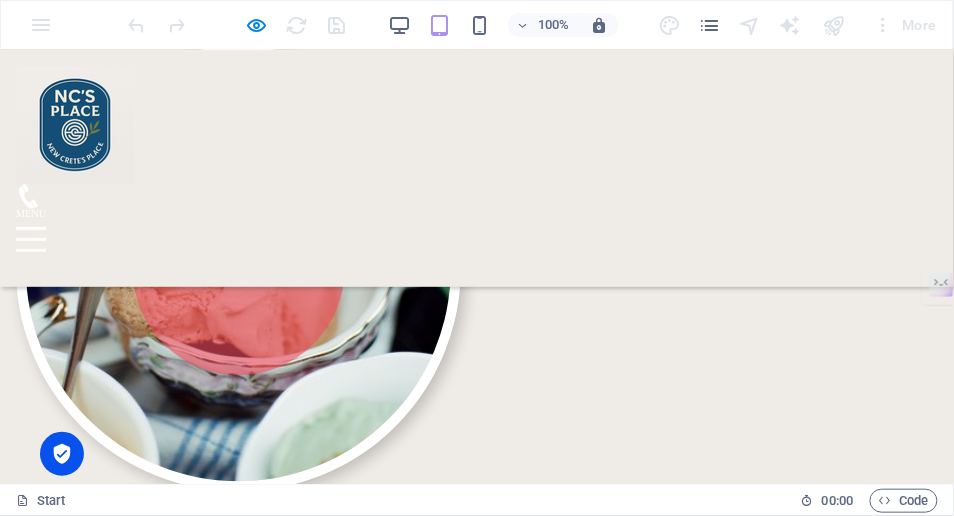scroll, scrollTop: 6405, scrollLeft: 0, axis: vertical 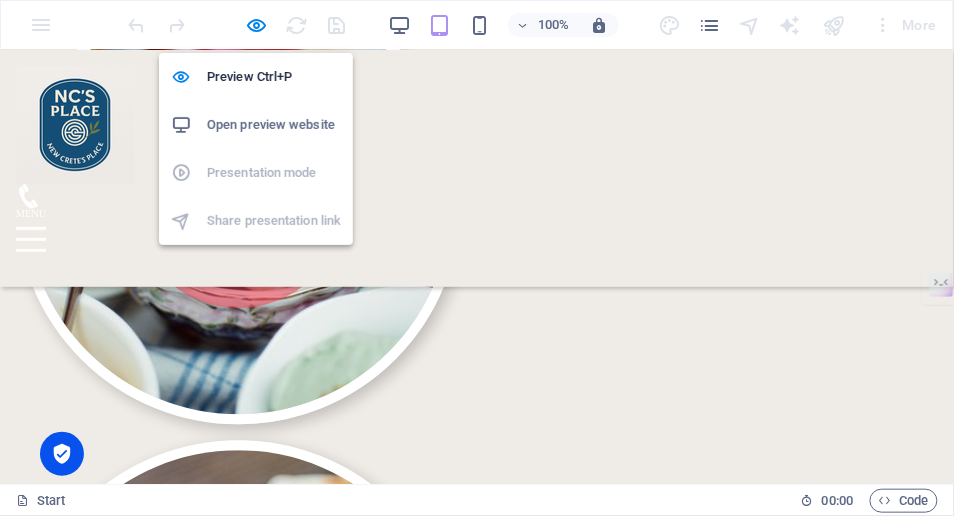 click at bounding box center [257, 25] 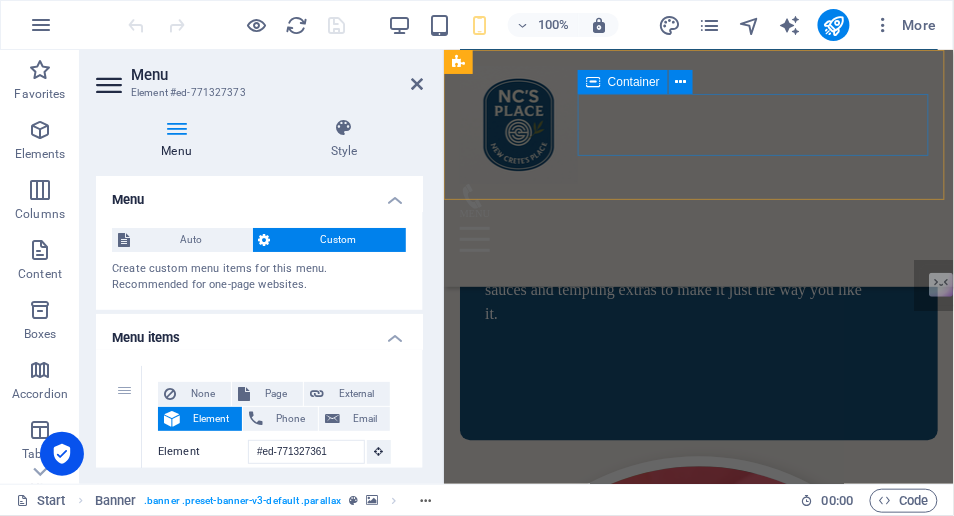 scroll, scrollTop: 5557, scrollLeft: 0, axis: vertical 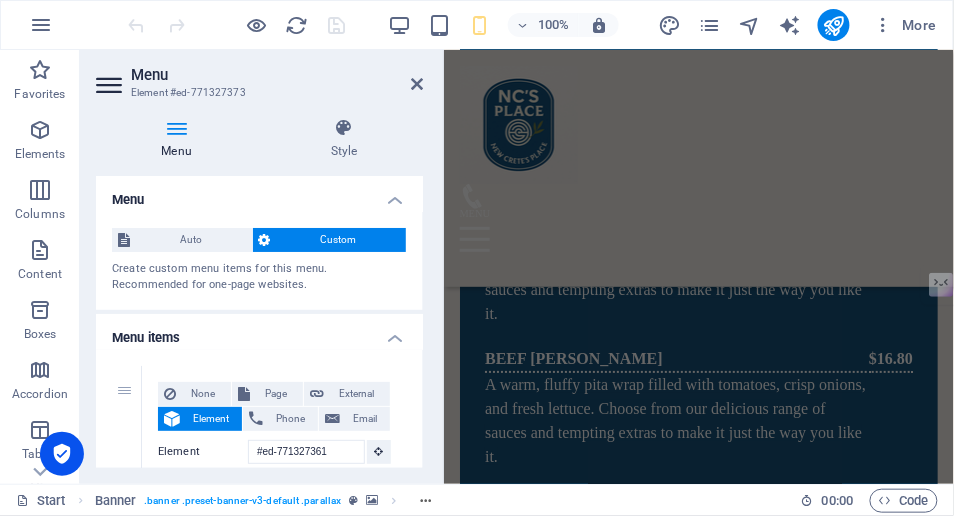 click on "Auto" at bounding box center [191, 240] 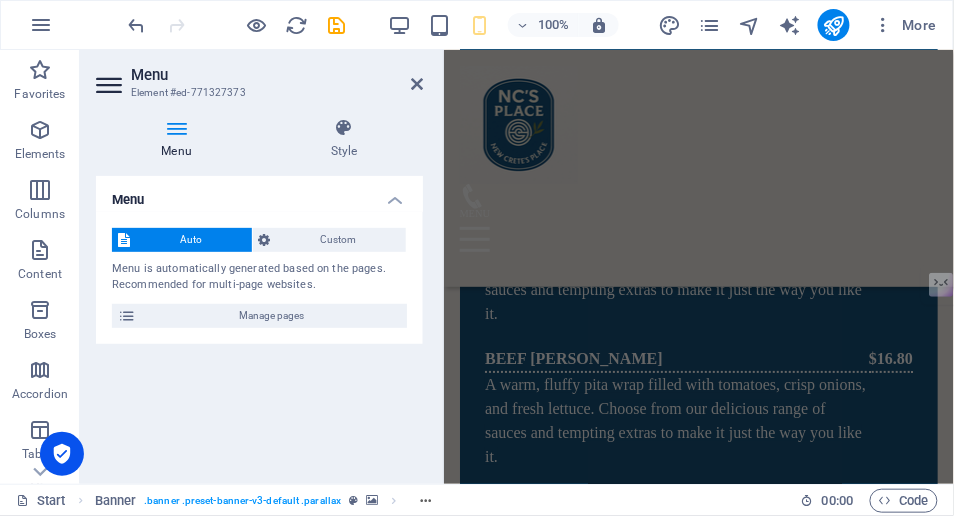 scroll, scrollTop: 0, scrollLeft: 0, axis: both 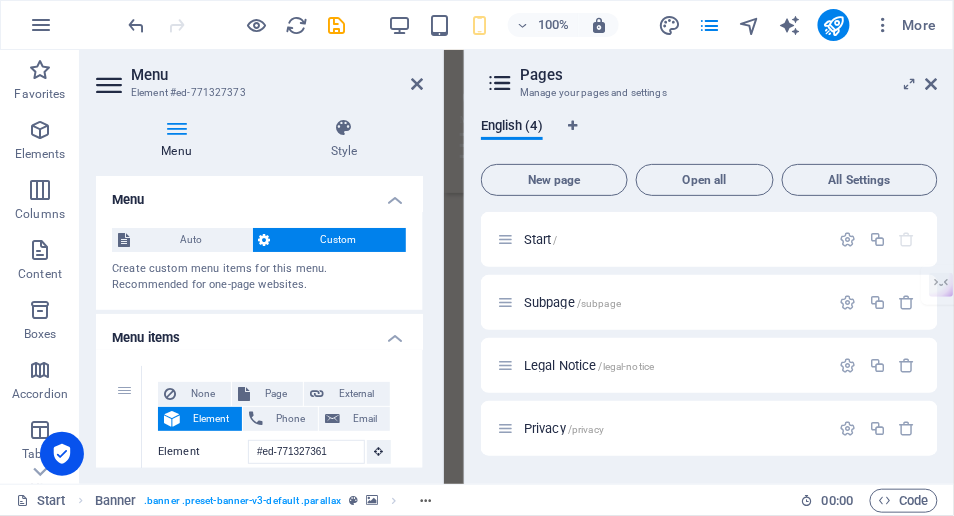 click at bounding box center (417, 84) 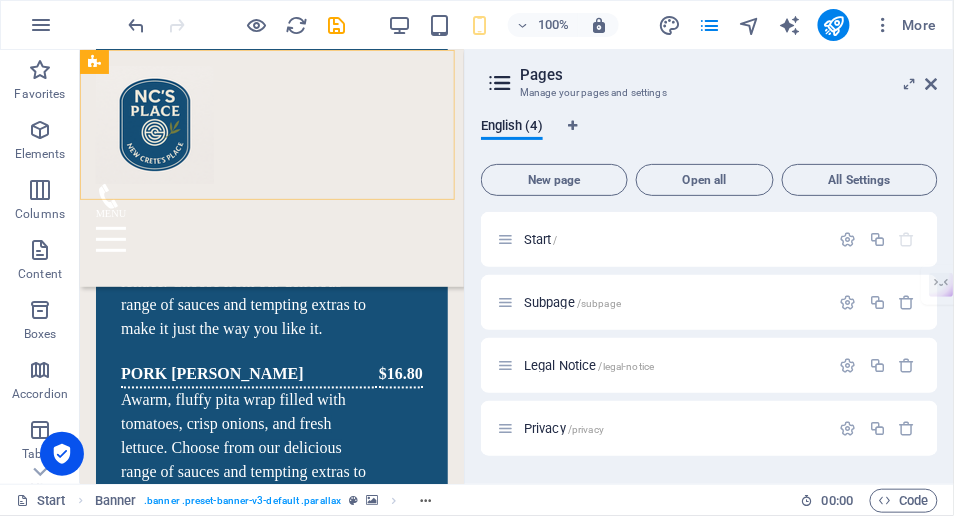 scroll, scrollTop: 5782, scrollLeft: 0, axis: vertical 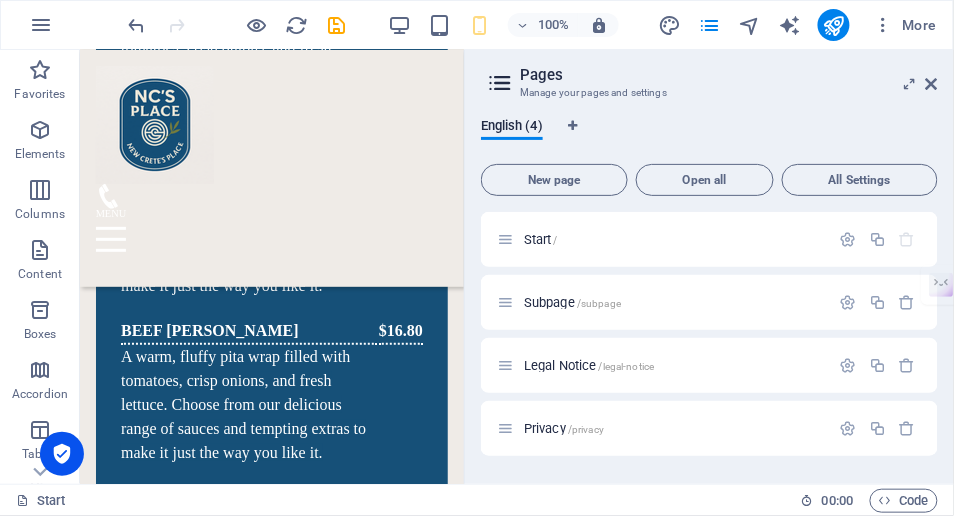 click on "All Settings" at bounding box center [860, 180] 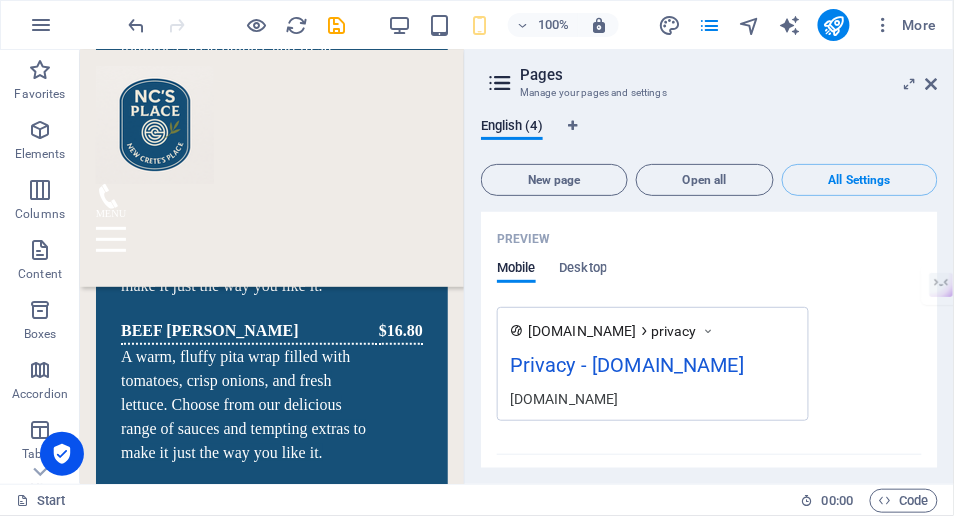 scroll, scrollTop: 2977, scrollLeft: 0, axis: vertical 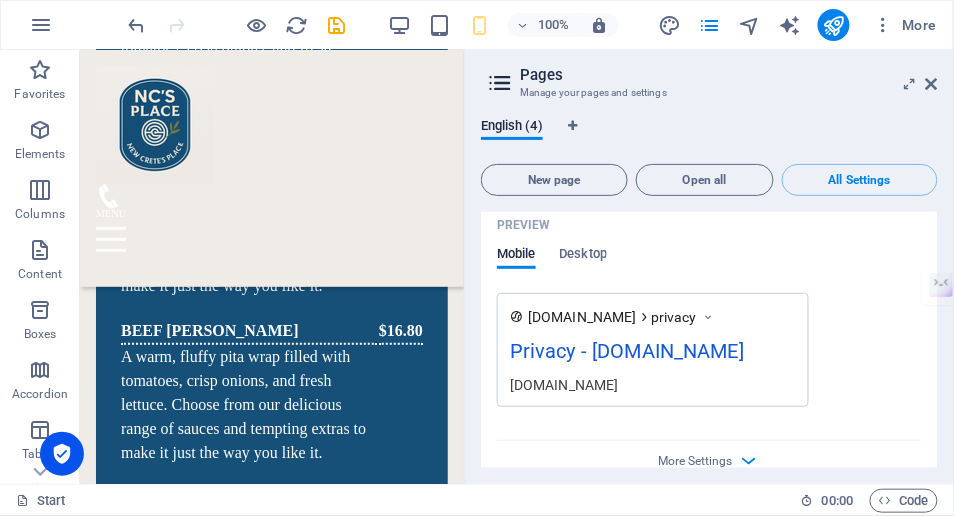 click on "More Settings" at bounding box center (696, 461) 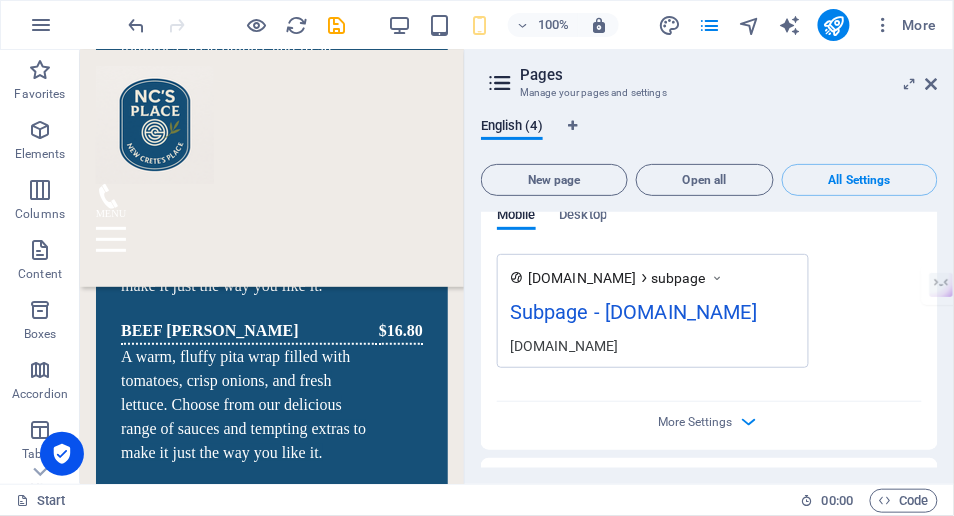 scroll, scrollTop: 1332, scrollLeft: 0, axis: vertical 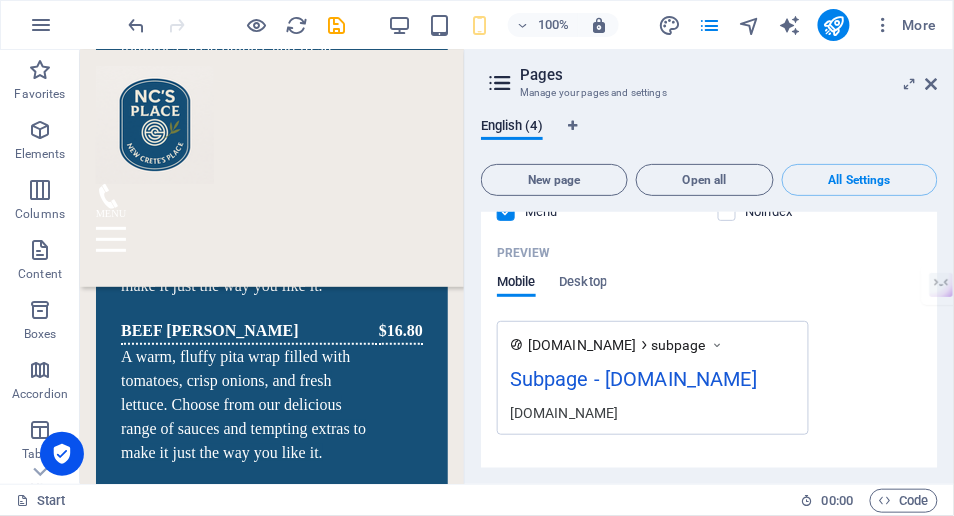 click on "Desktop" at bounding box center (584, 284) 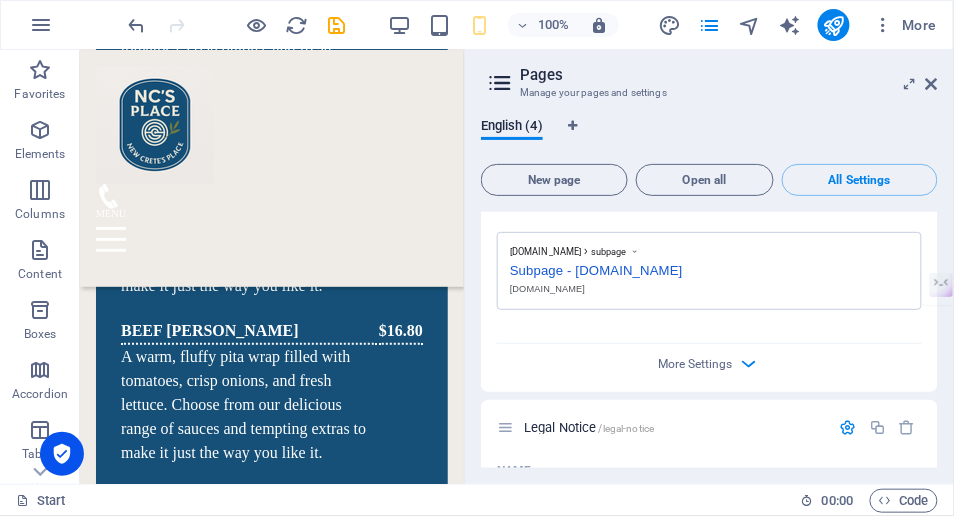 scroll, scrollTop: 1465, scrollLeft: 0, axis: vertical 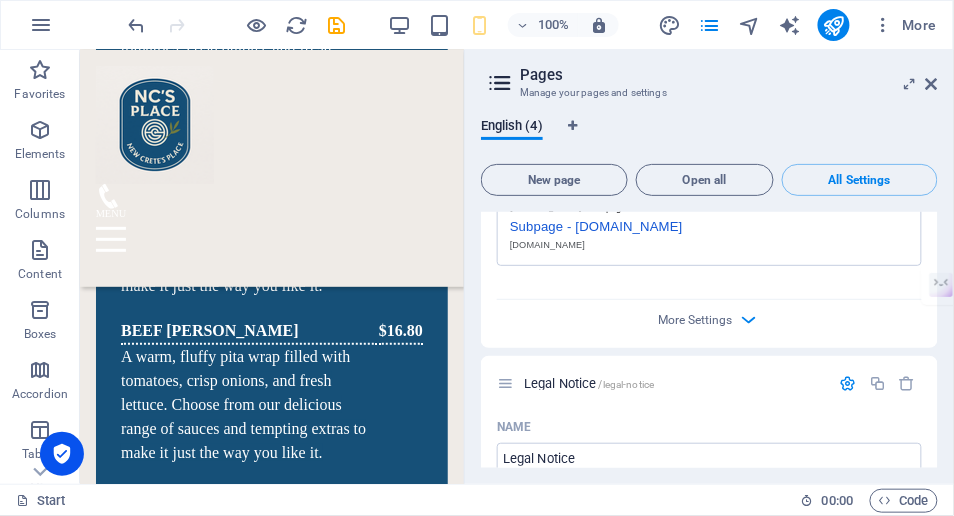 click at bounding box center (749, 319) 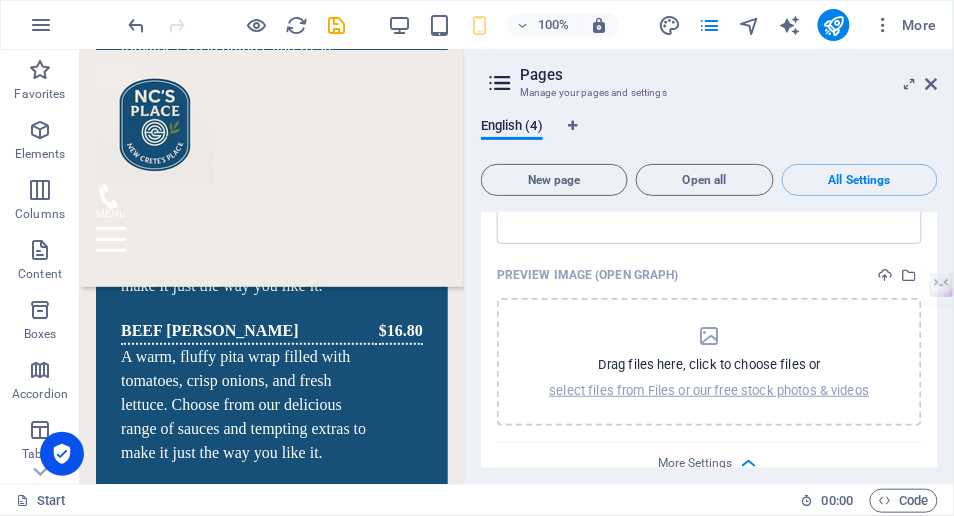 scroll, scrollTop: 3516, scrollLeft: 0, axis: vertical 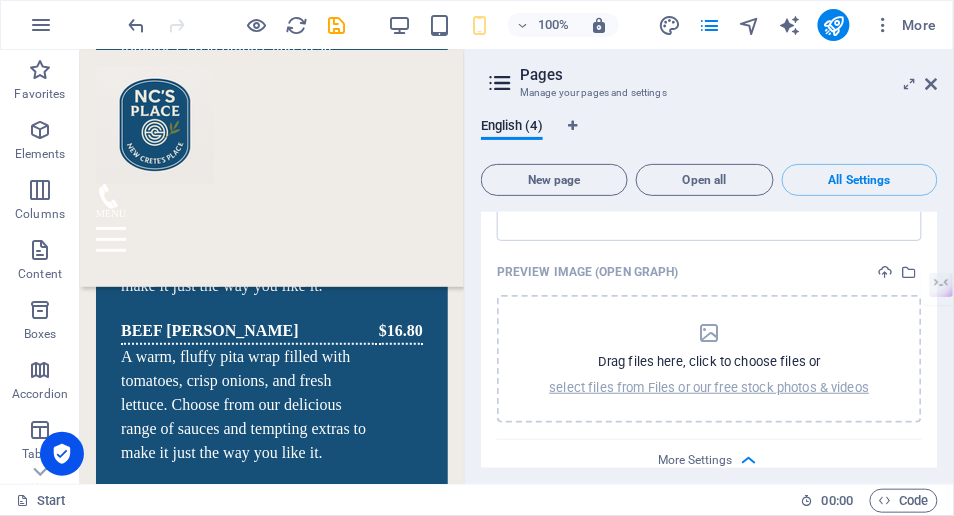 click on "Pages Manage your pages and settings" at bounding box center [711, 76] 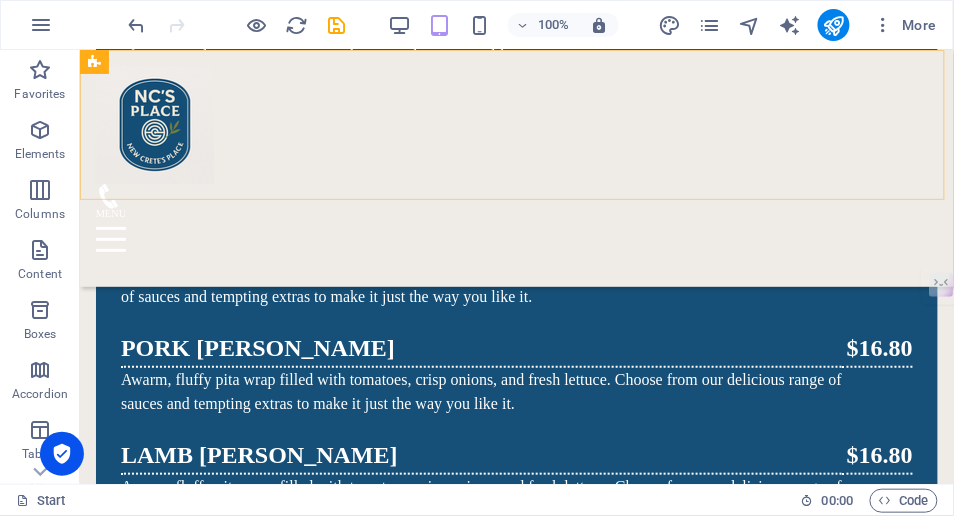 click on "Home About us Services Menu Facts Contact" at bounding box center (516, 167) 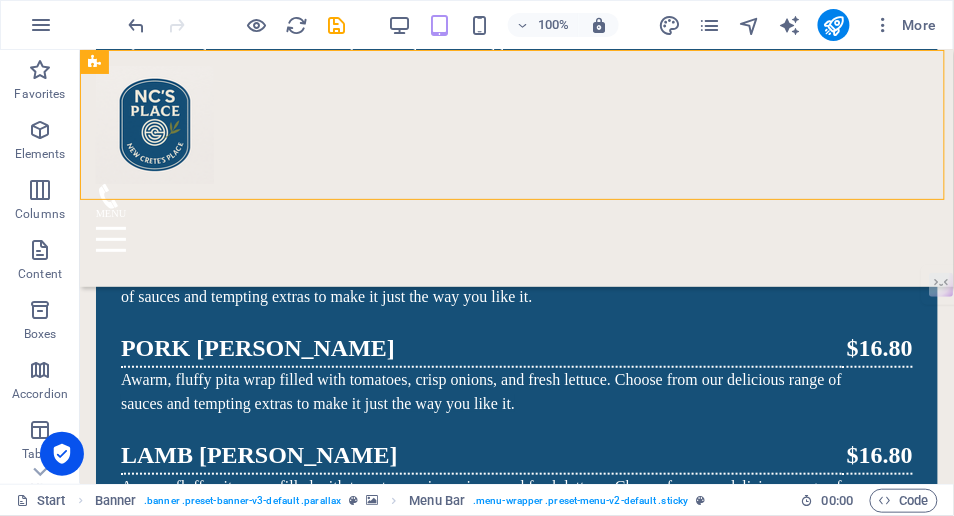click on "Home About us Services Menu Facts Contact" at bounding box center [516, 167] 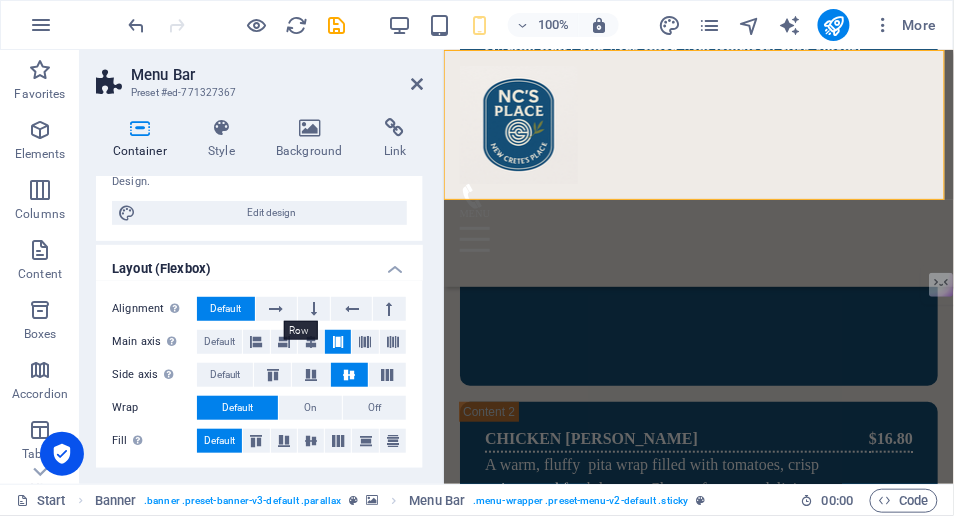 scroll, scrollTop: 466, scrollLeft: 0, axis: vertical 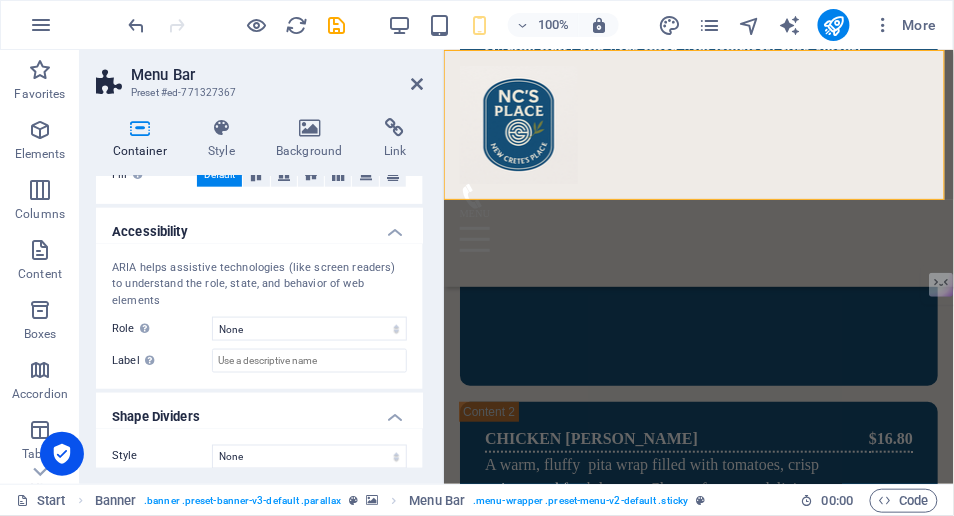 click at bounding box center [417, 84] 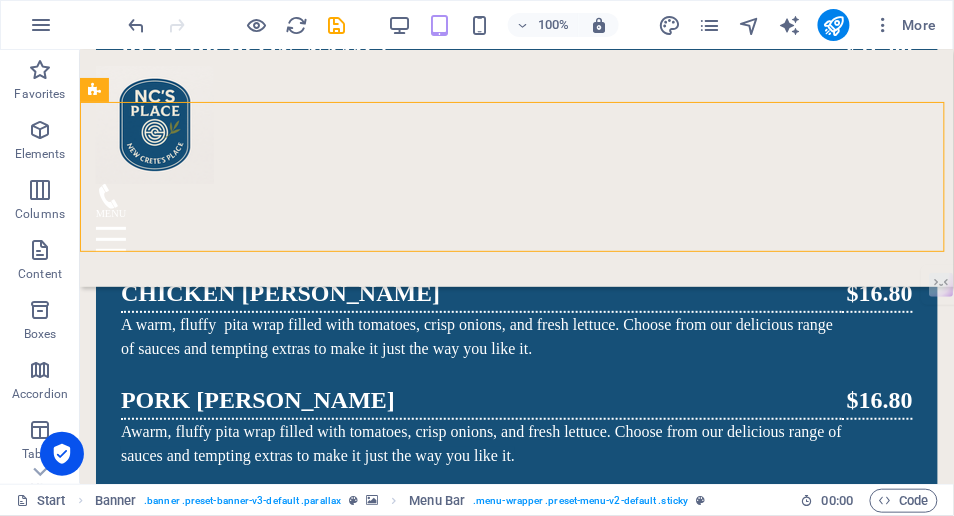 scroll, scrollTop: 5582, scrollLeft: 0, axis: vertical 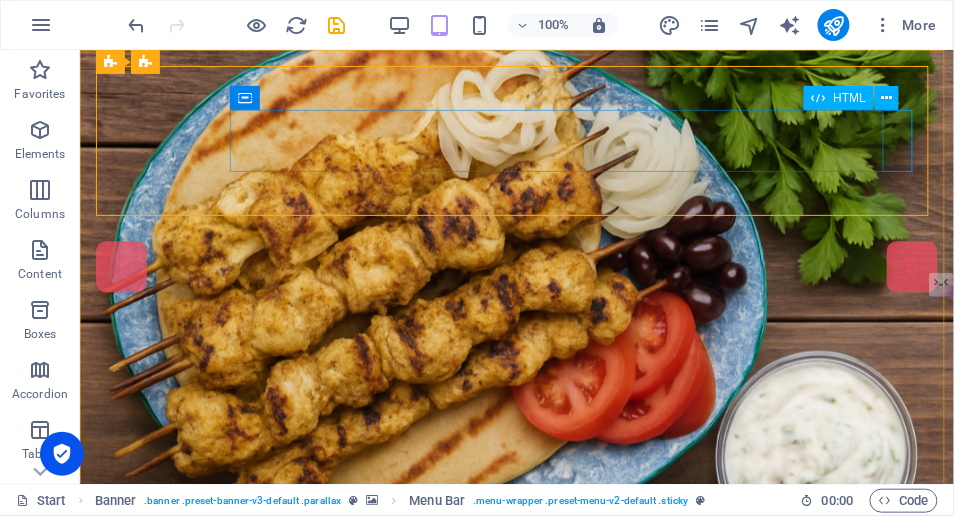 click at bounding box center [887, 98] 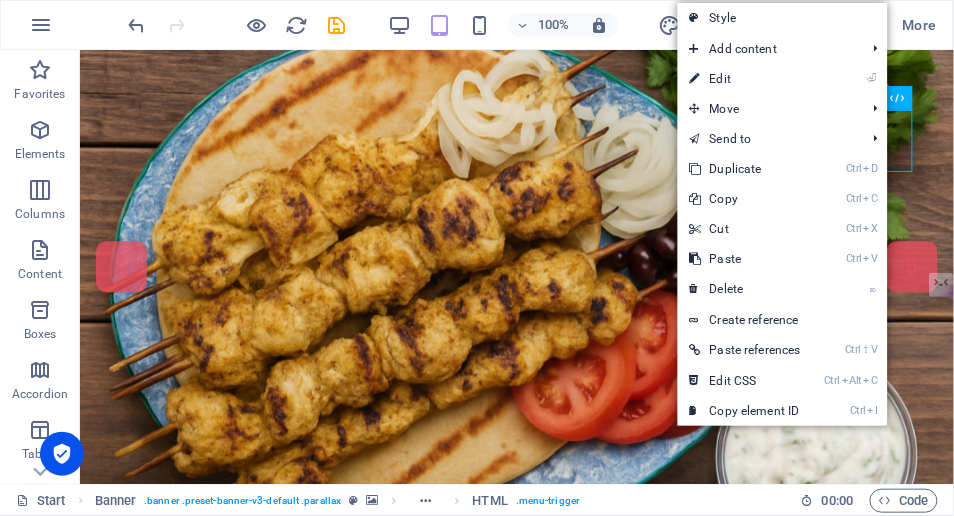 click on "⏎  Edit" at bounding box center (745, 79) 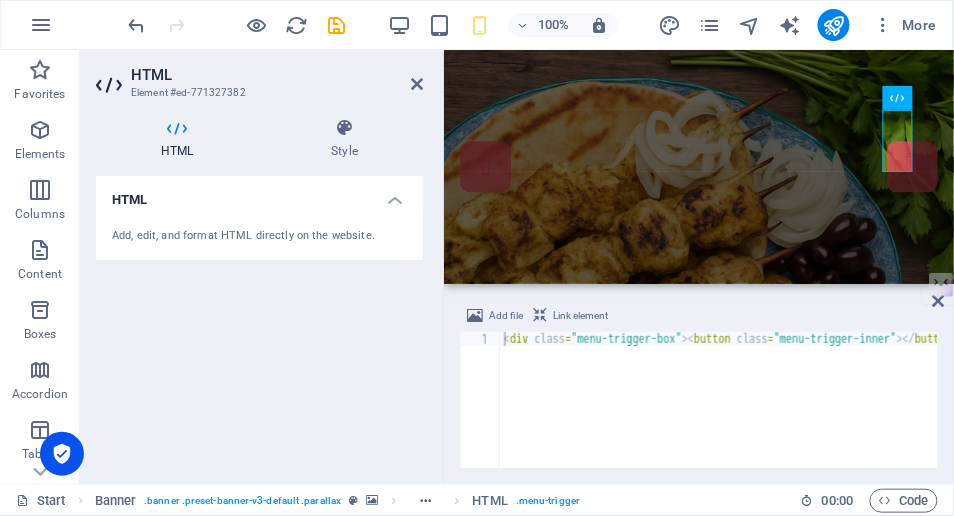 click on "More" at bounding box center [905, 25] 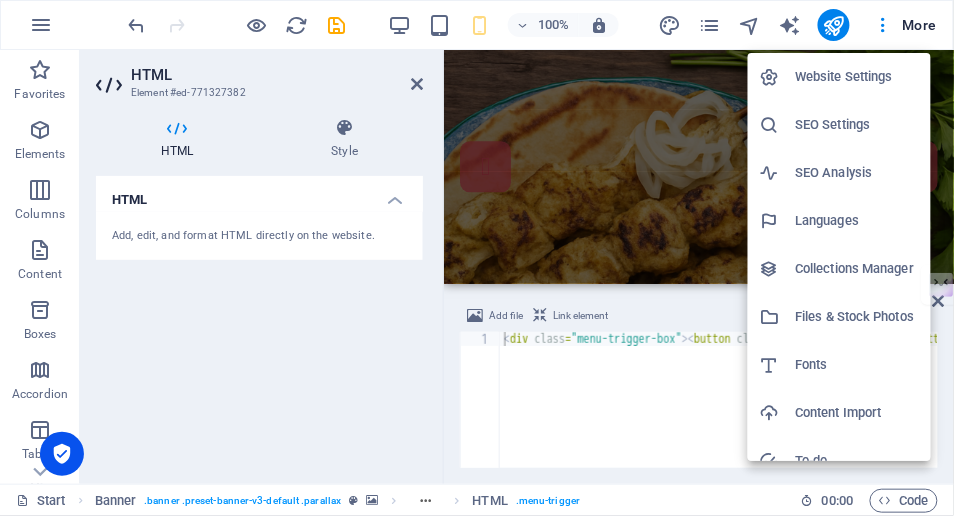 click on "Website Settings" at bounding box center [857, 77] 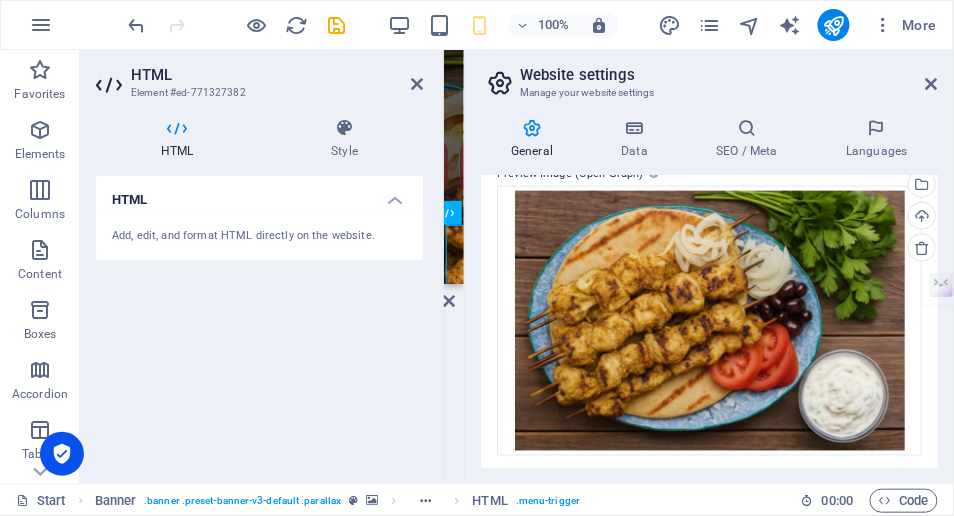 scroll, scrollTop: 496, scrollLeft: 0, axis: vertical 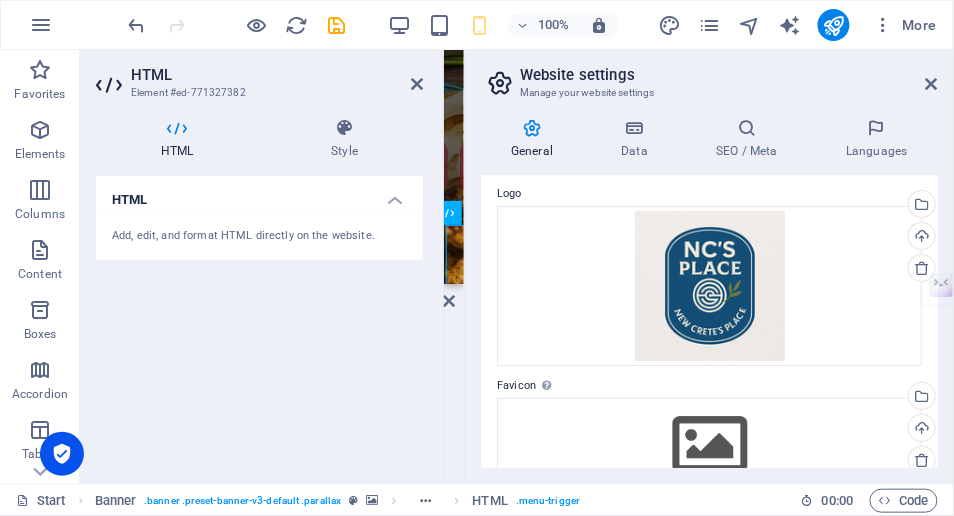 click at bounding box center (634, 128) 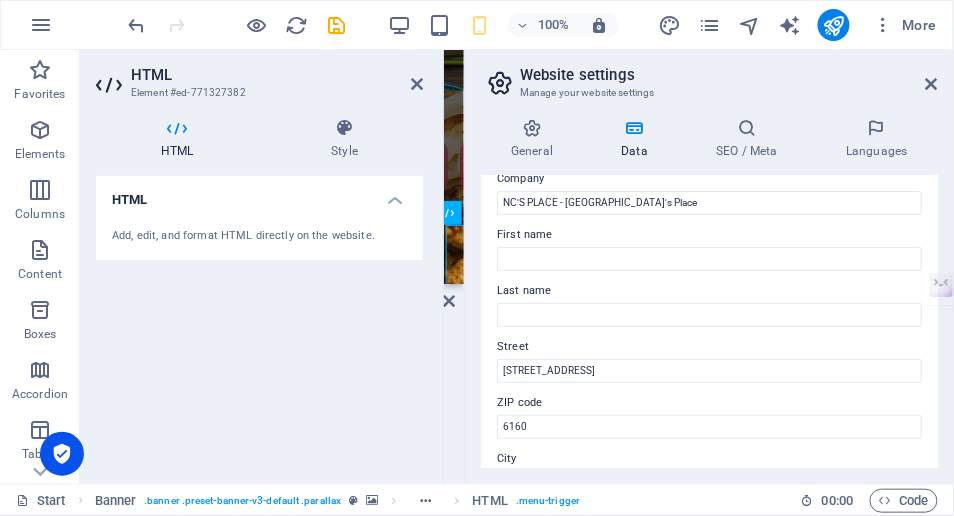 scroll, scrollTop: 133, scrollLeft: 0, axis: vertical 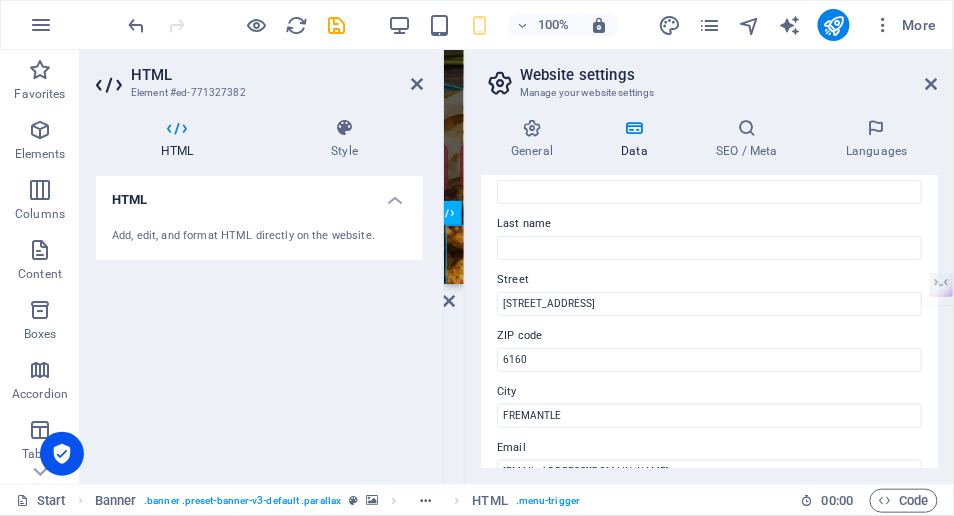 click on "SEO / Meta" at bounding box center (751, 139) 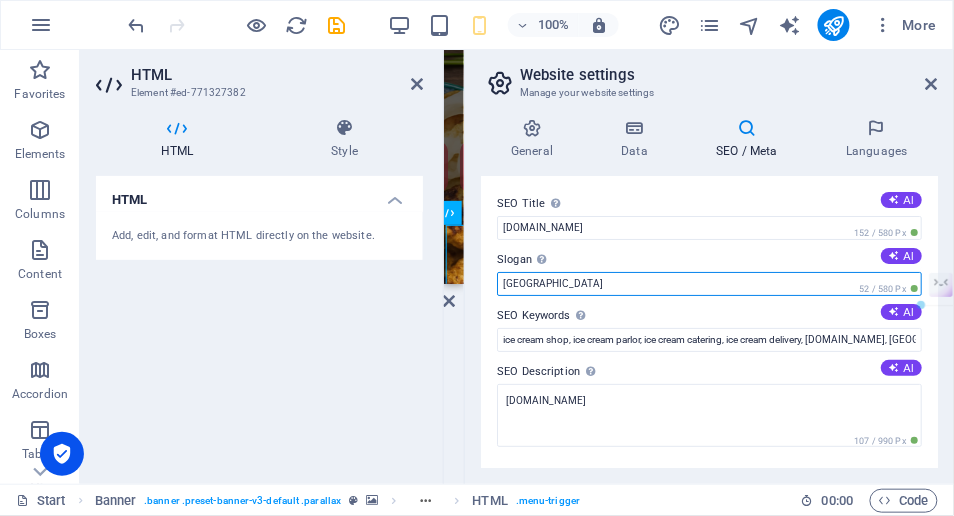 drag, startPoint x: 549, startPoint y: 285, endPoint x: 489, endPoint y: 280, distance: 60.207973 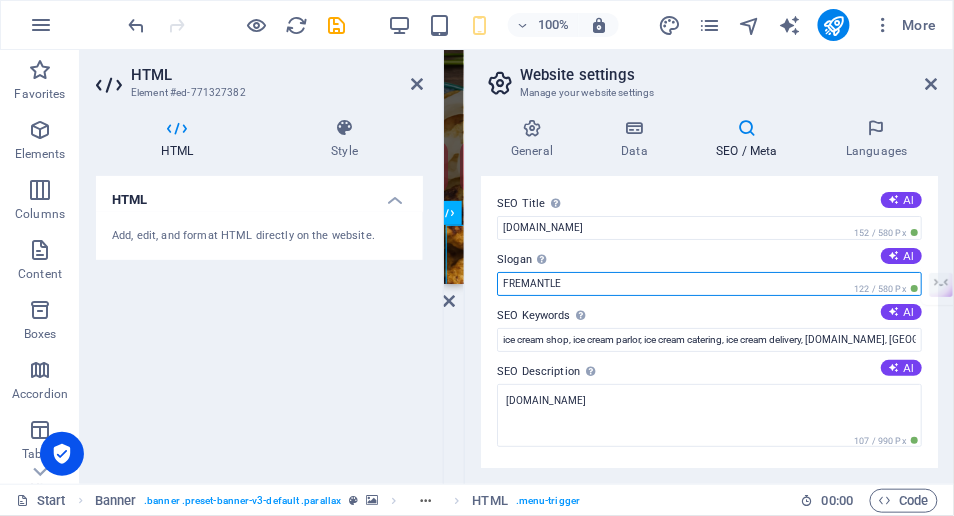 type on "FREMANTLE" 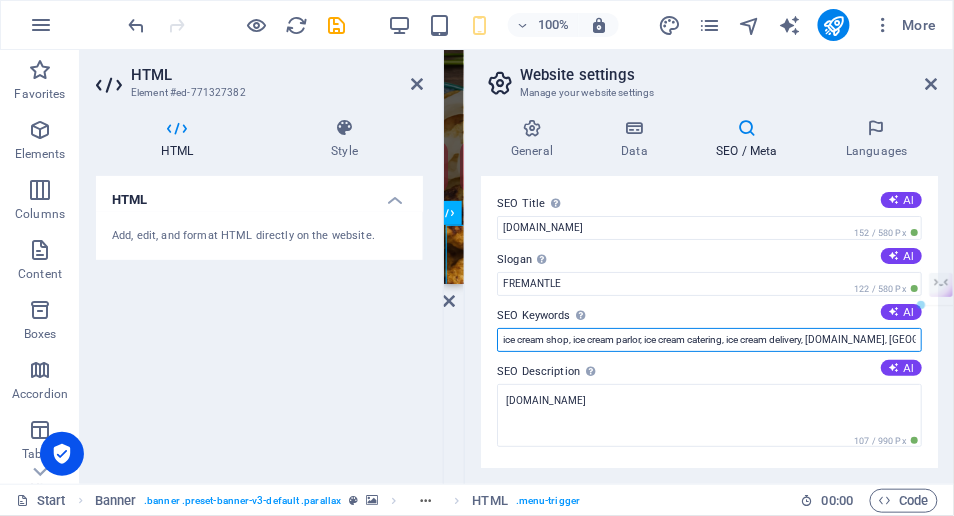 drag, startPoint x: 547, startPoint y: 341, endPoint x: 487, endPoint y: 340, distance: 60.00833 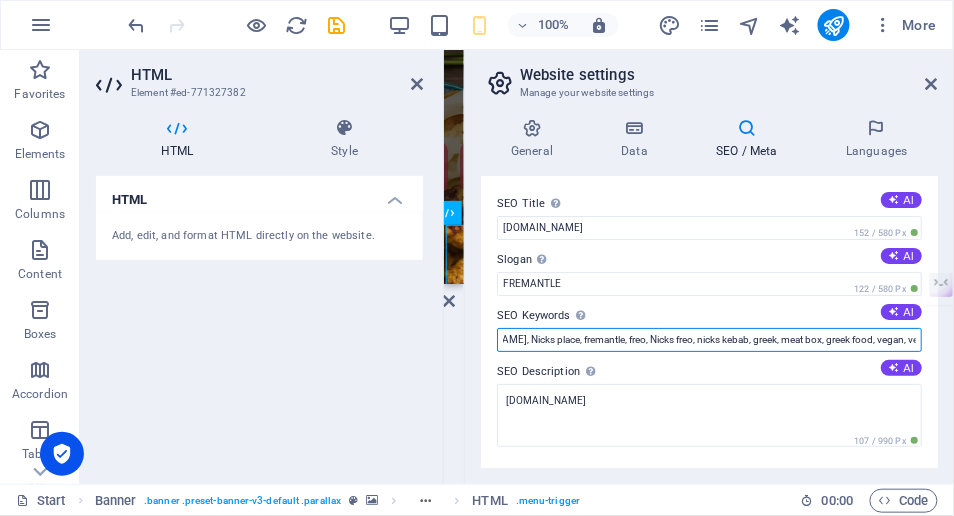 scroll, scrollTop: 0, scrollLeft: 346, axis: horizontal 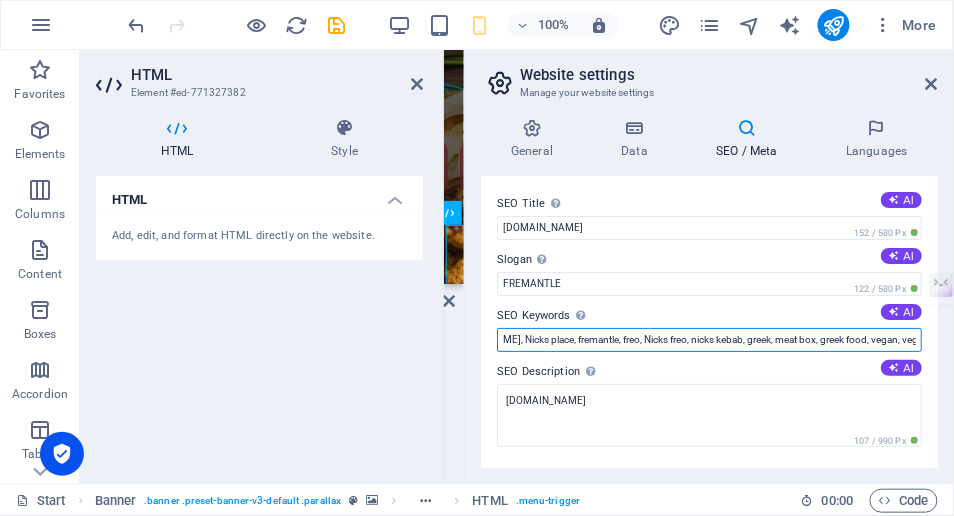 type on "[PERSON_NAME], souvlaki, kebab, kebab shop, catering, delivery, [DOMAIN_NAME], Nicks place, fremantle, freo, Nicks freo, nicks kebab, greek, meat box, greek food, vegan, vegeterian" 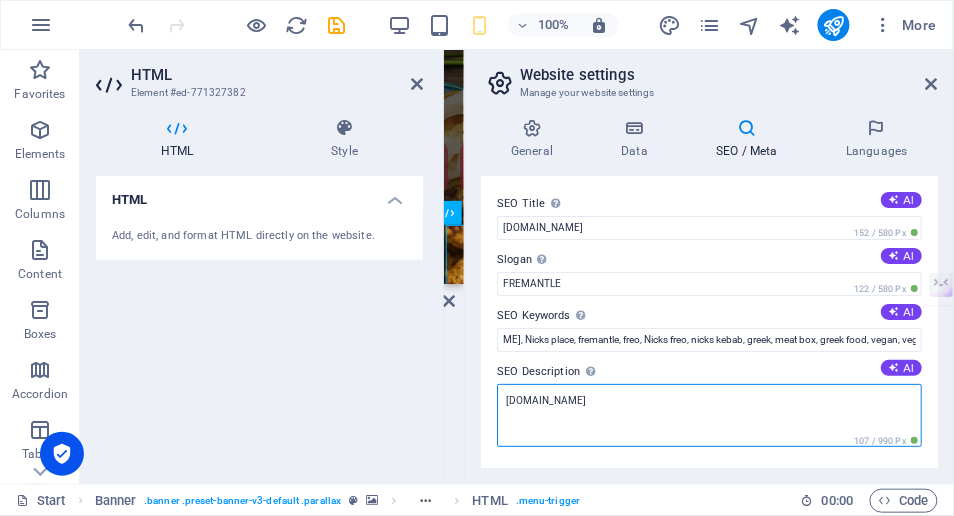 scroll, scrollTop: 0, scrollLeft: 0, axis: both 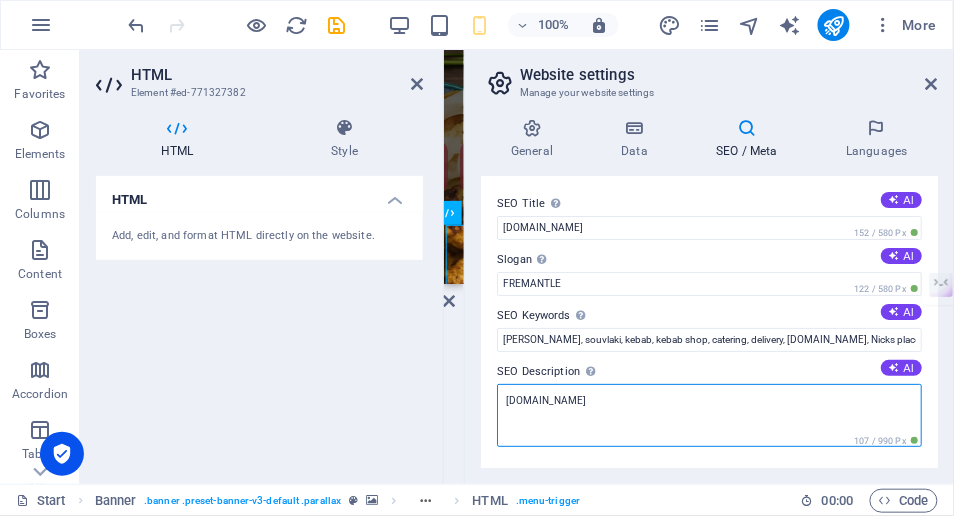 click on "[DOMAIN_NAME]" at bounding box center (709, 415) 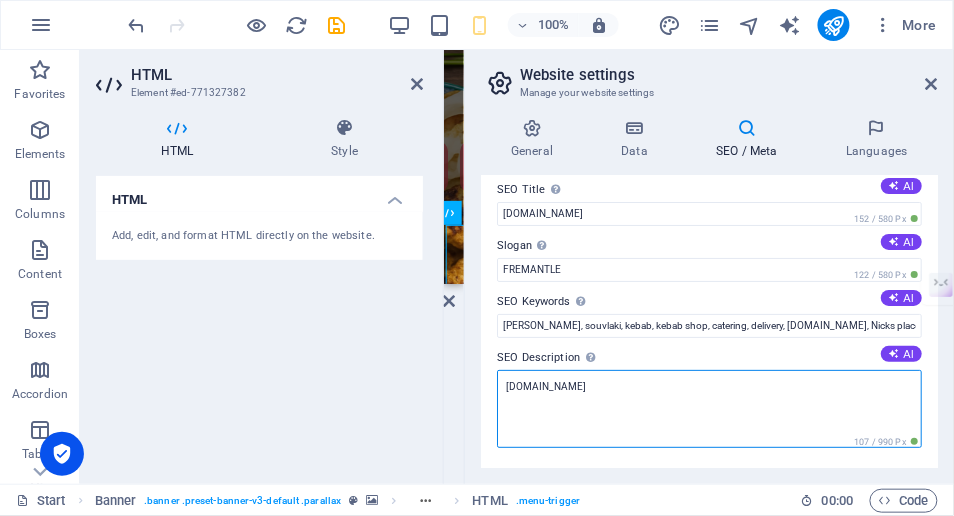 scroll, scrollTop: 0, scrollLeft: 0, axis: both 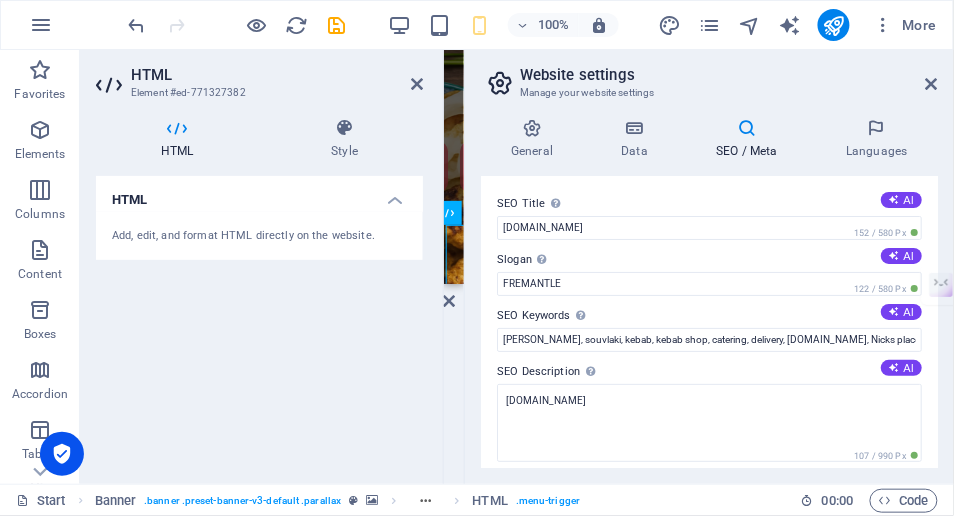 click at bounding box center (532, 128) 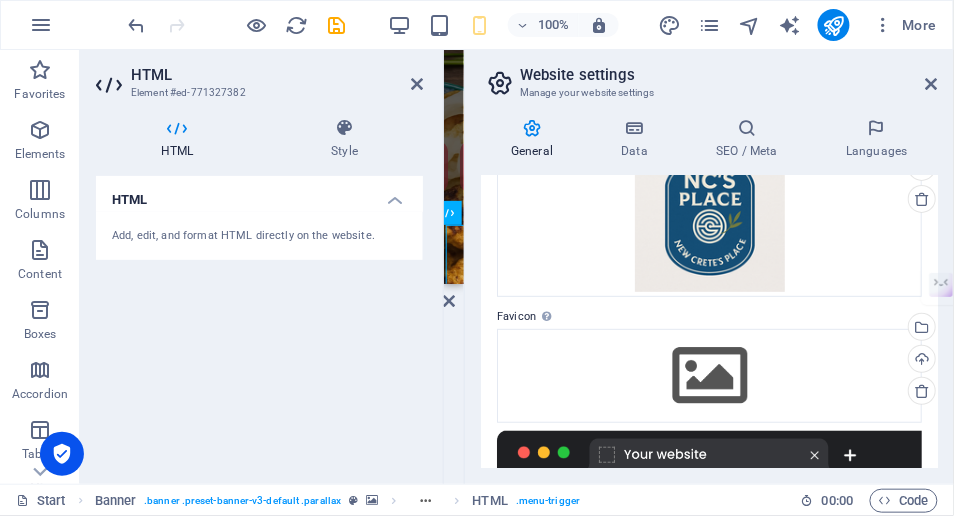 scroll, scrollTop: 133, scrollLeft: 0, axis: vertical 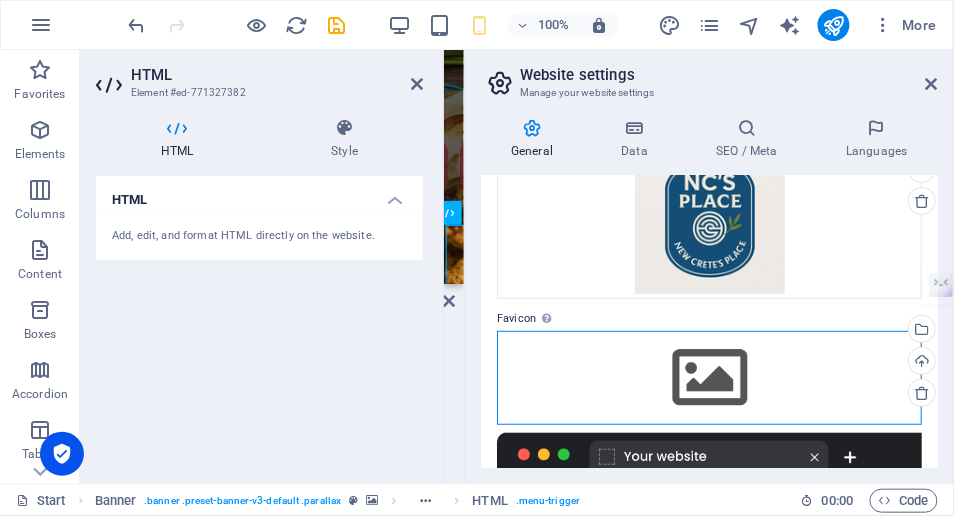 click on "Drag files here, click to choose files or select files from Files or our free stock photos & videos" at bounding box center (709, 378) 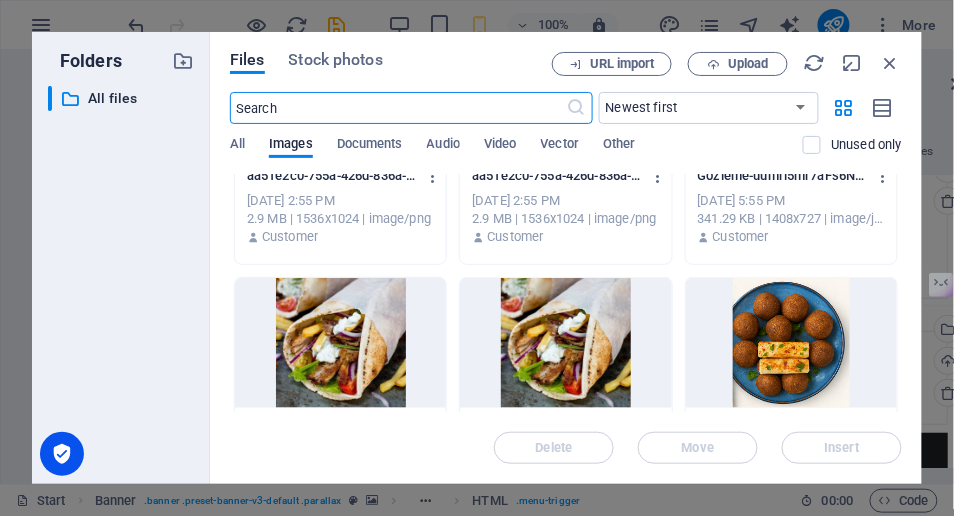 scroll, scrollTop: 461, scrollLeft: 0, axis: vertical 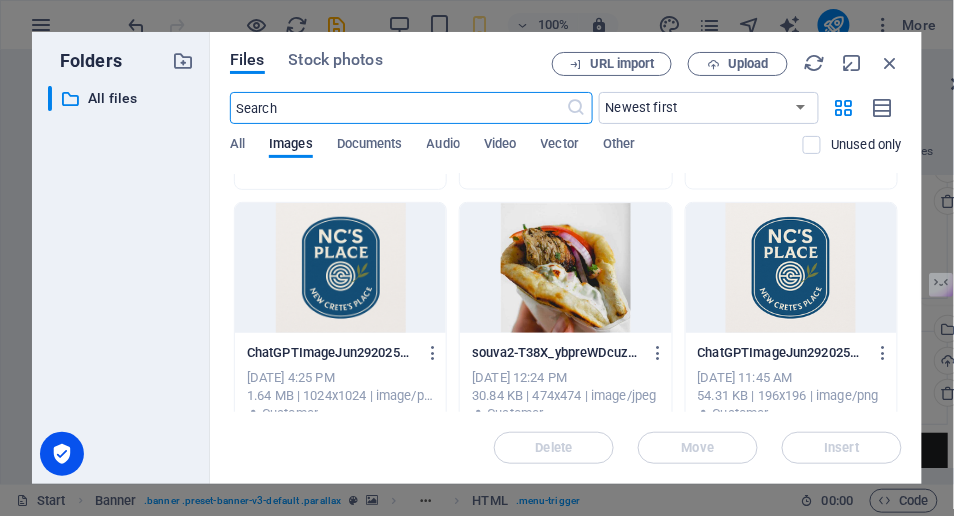 click at bounding box center (340, 268) 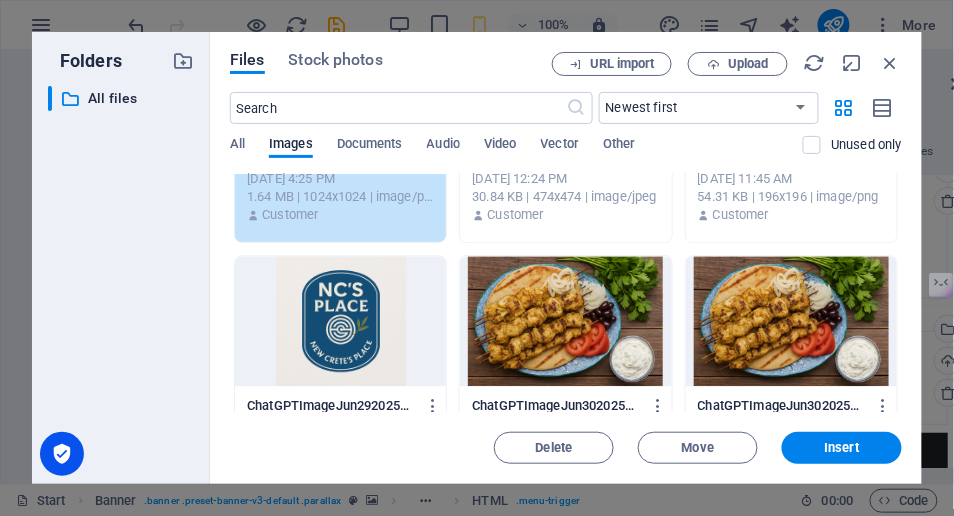 scroll, scrollTop: 928, scrollLeft: 0, axis: vertical 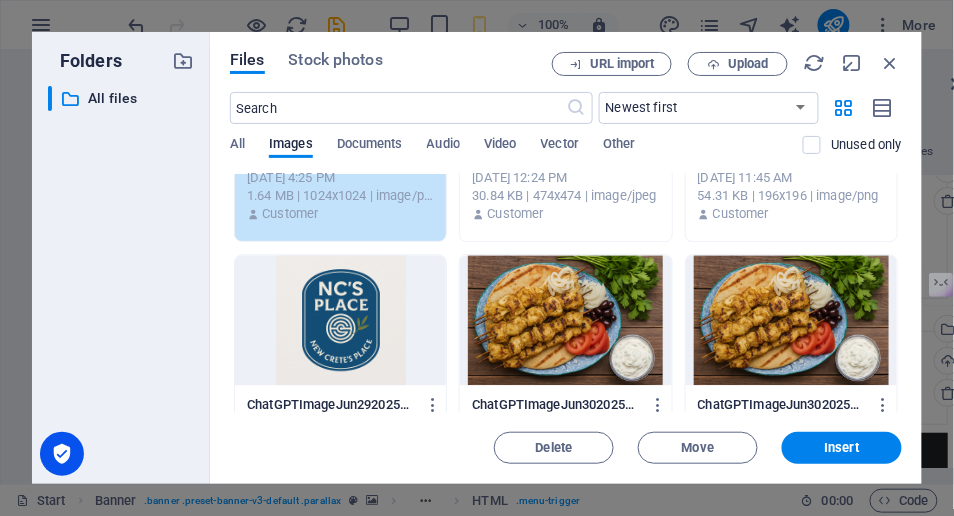 click on "Insert" at bounding box center [842, 448] 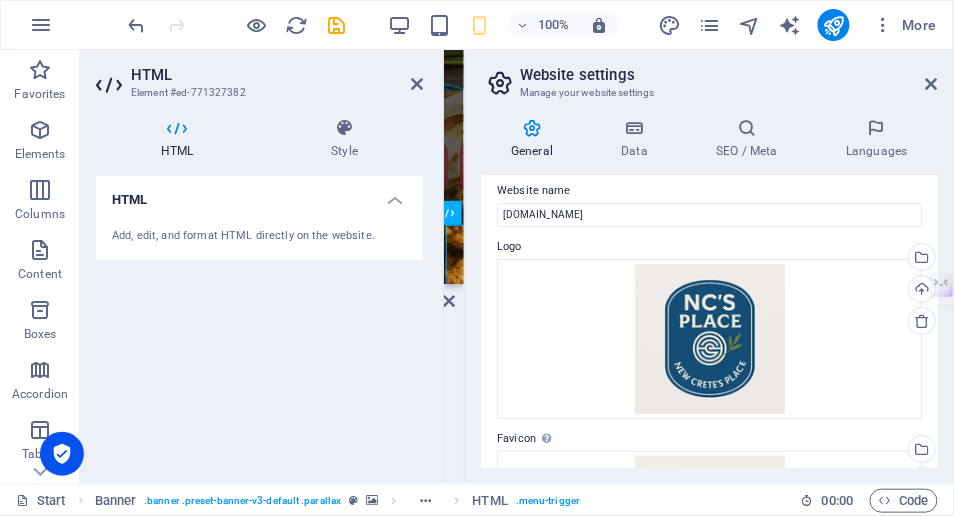 scroll, scrollTop: 0, scrollLeft: 0, axis: both 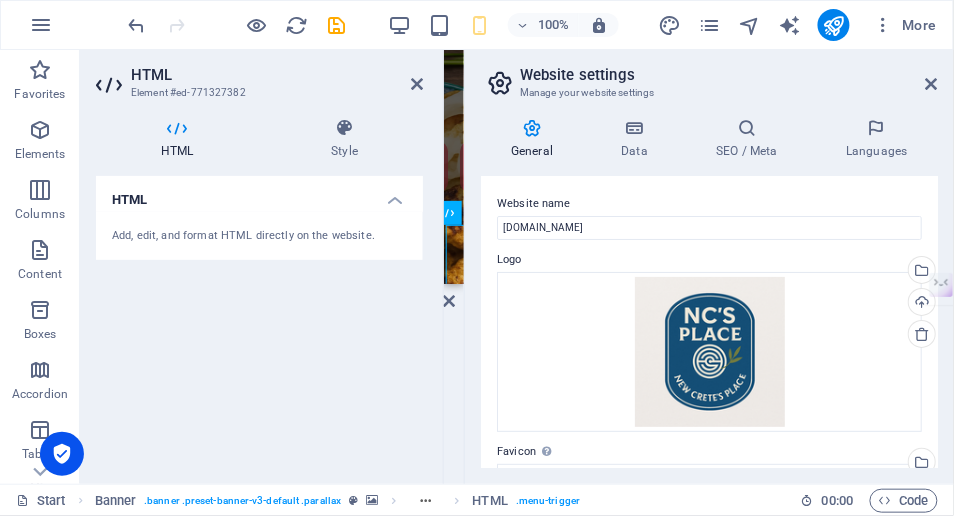 click at bounding box center (634, 128) 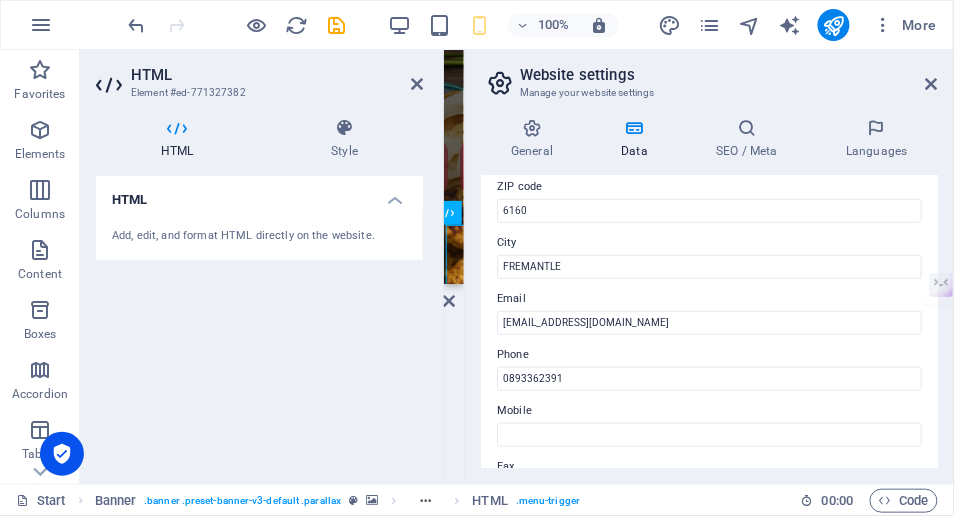 scroll, scrollTop: 268, scrollLeft: 0, axis: vertical 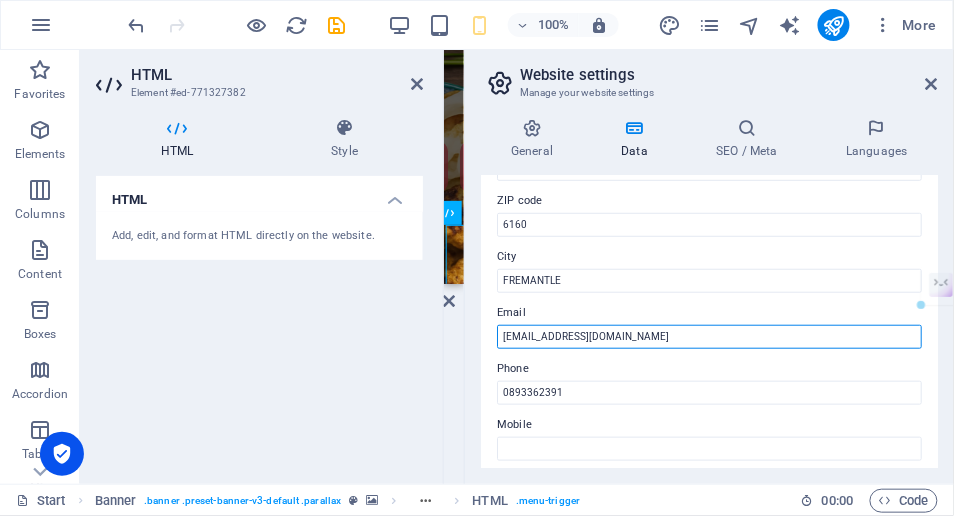 drag, startPoint x: 532, startPoint y: 334, endPoint x: 477, endPoint y: 334, distance: 55 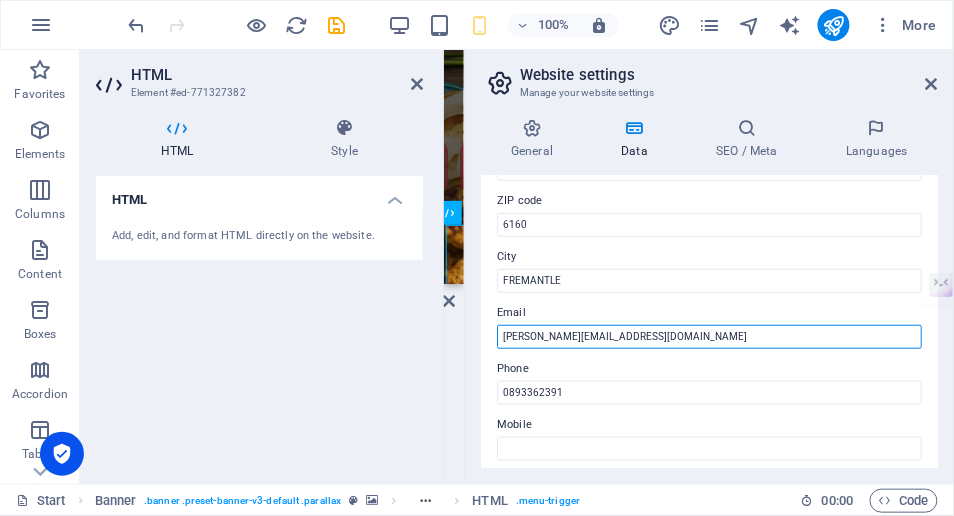 type on "o.mesdary@ncsplace.com.au" 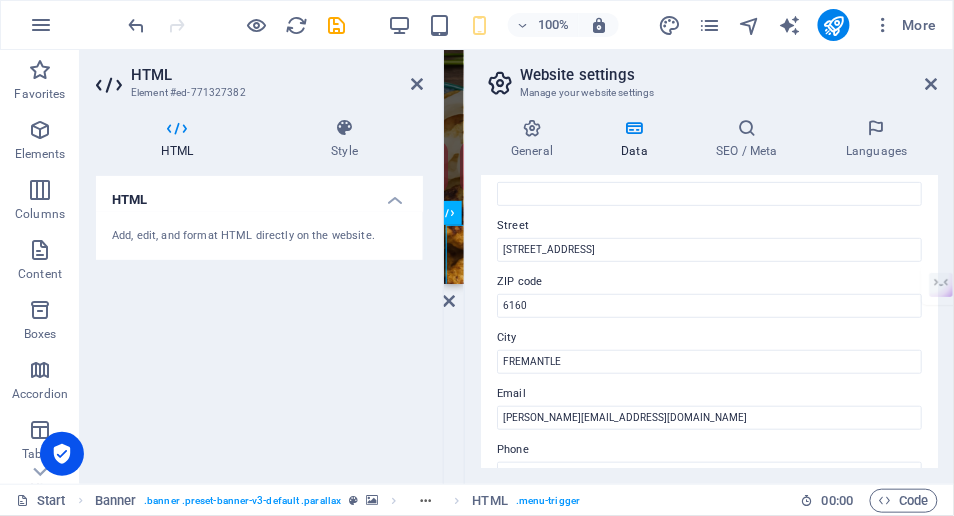 scroll, scrollTop: 333, scrollLeft: 0, axis: vertical 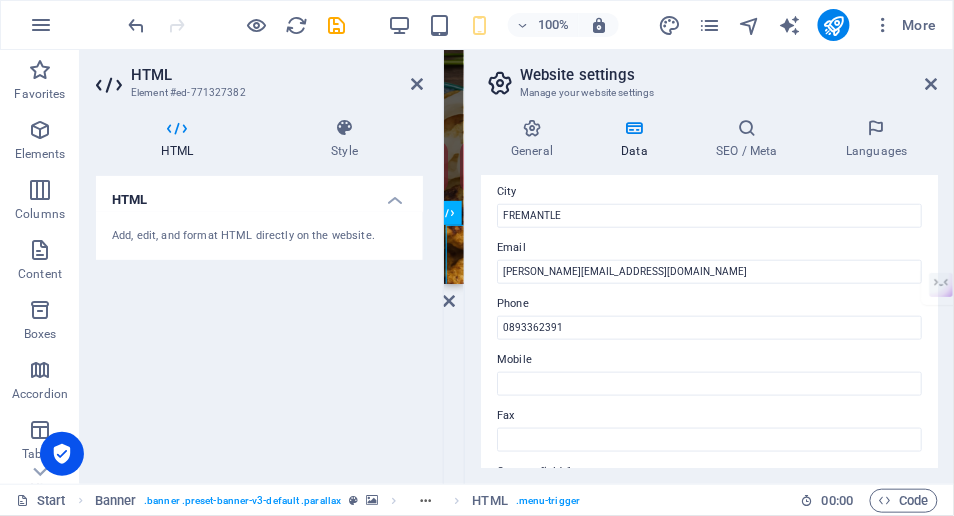 click on "HTML Add, edit, and format HTML directly on the website." at bounding box center (259, 322) 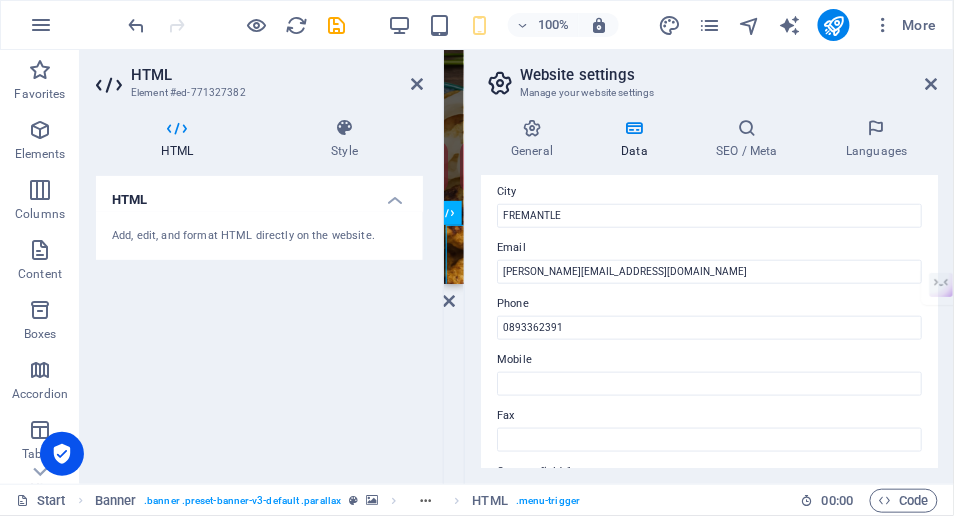 click at bounding box center [449, 301] 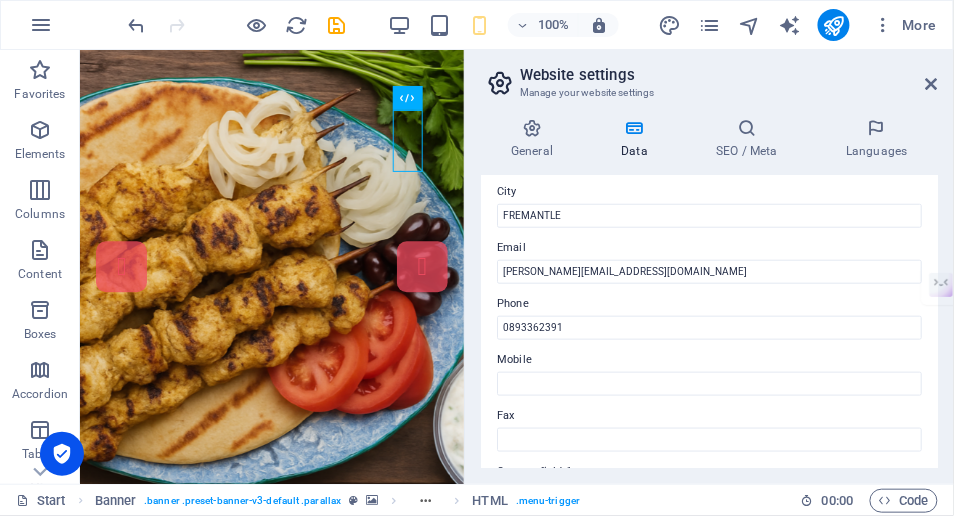 click at bounding box center [237, 25] 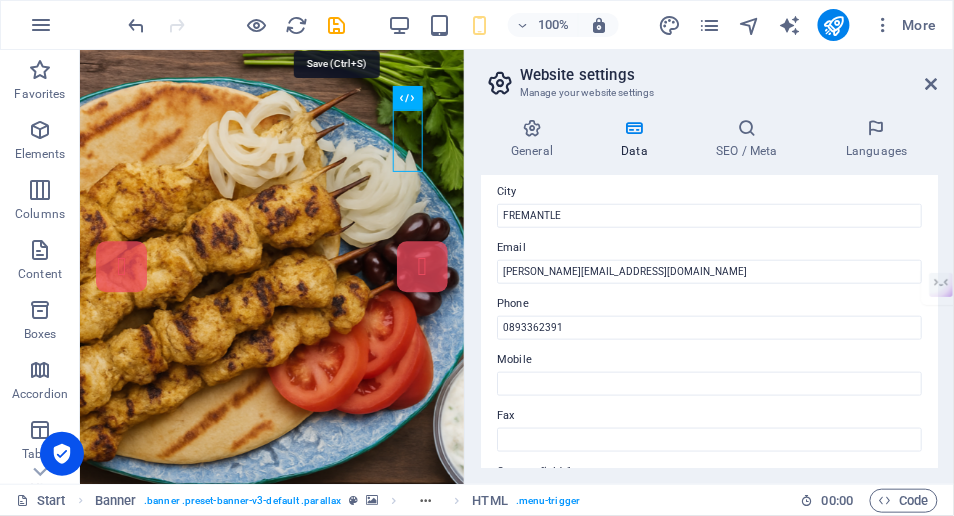 click at bounding box center [337, 25] 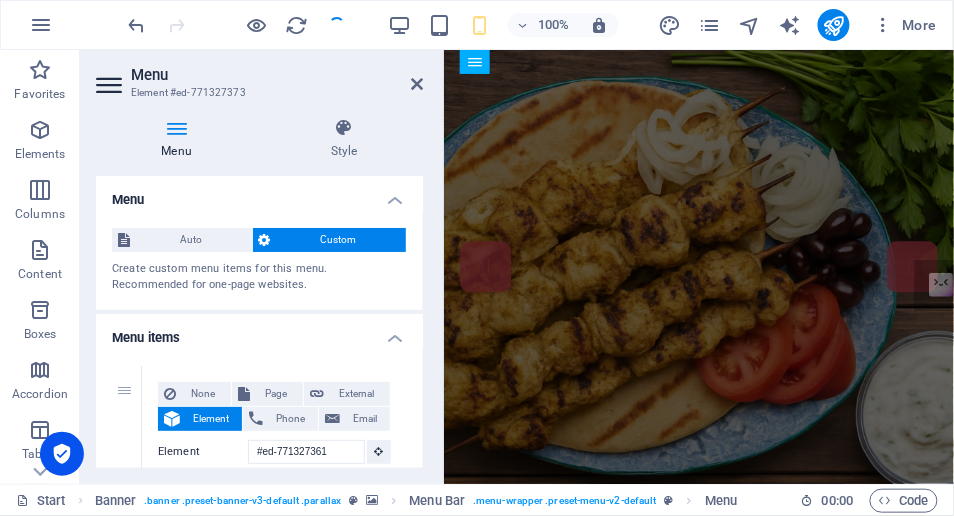 click at bounding box center (417, 84) 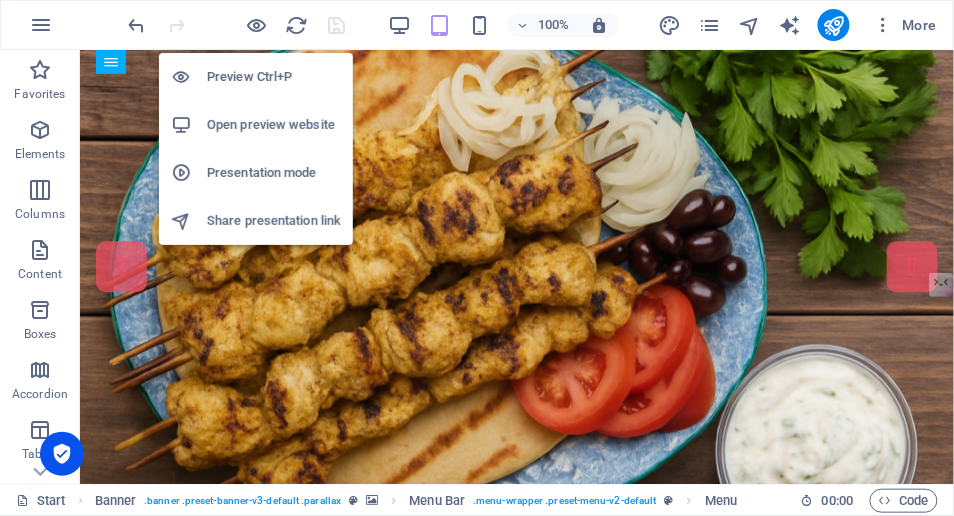 click at bounding box center [257, 25] 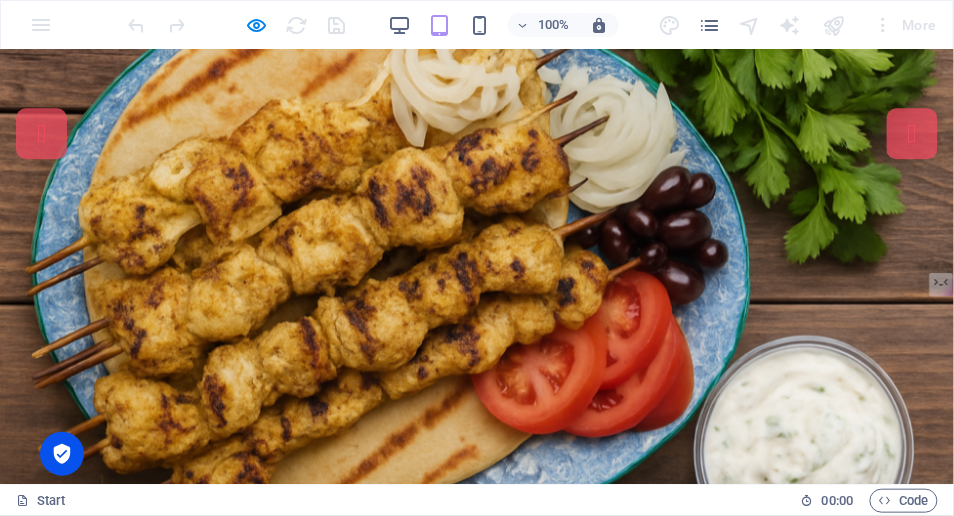 scroll, scrollTop: 200, scrollLeft: 0, axis: vertical 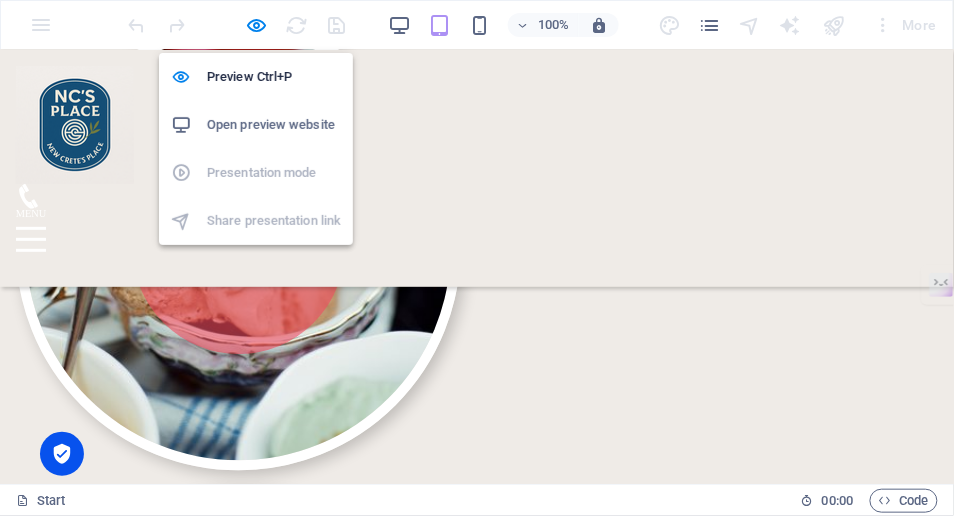 click at bounding box center (257, 25) 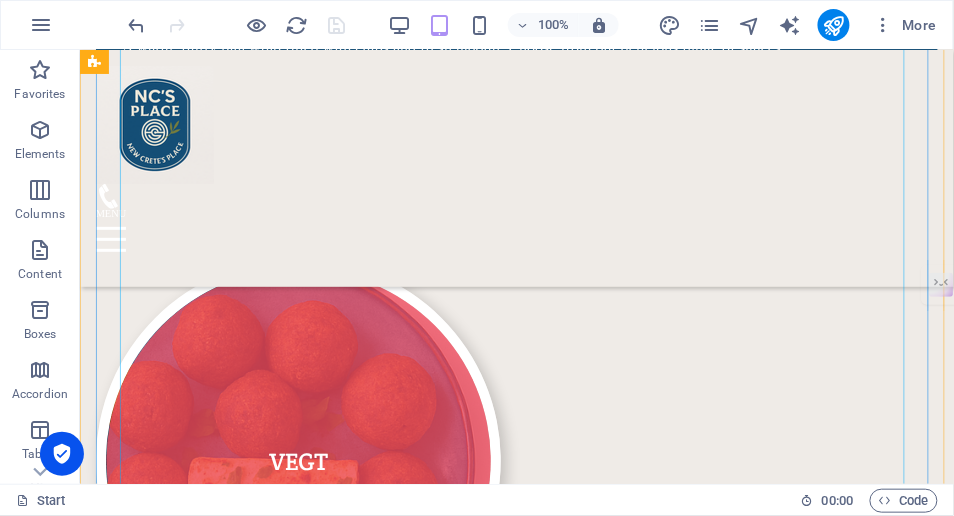 scroll, scrollTop: 7226, scrollLeft: 0, axis: vertical 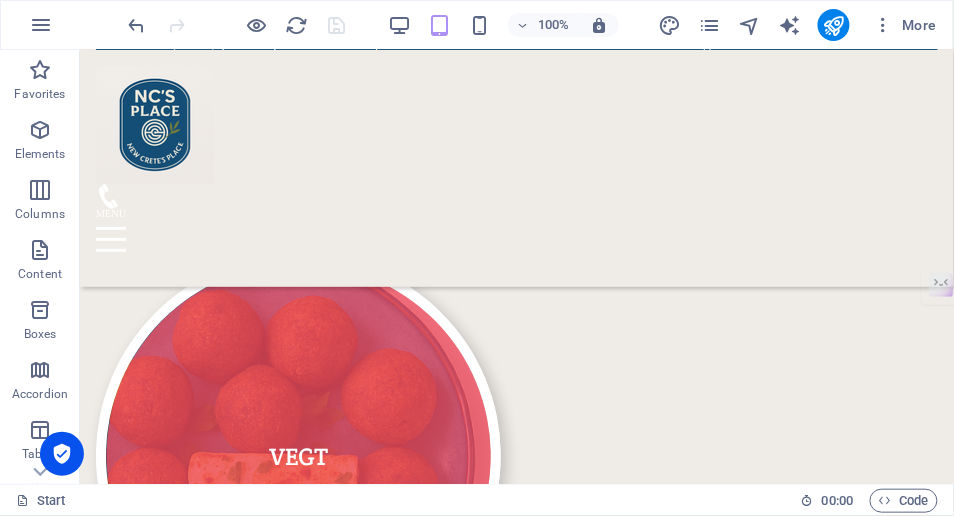 click at bounding box center (884, 25) 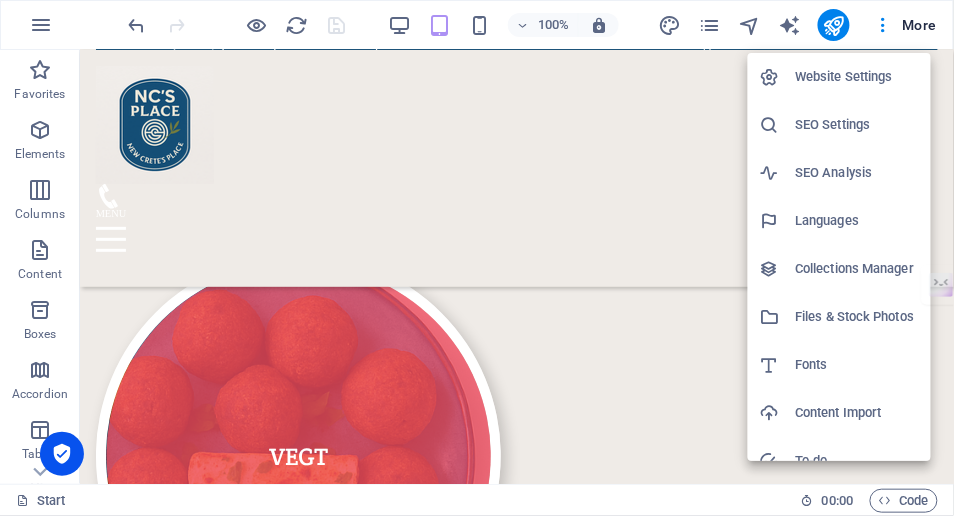 click on "Website Settings" at bounding box center [857, 77] 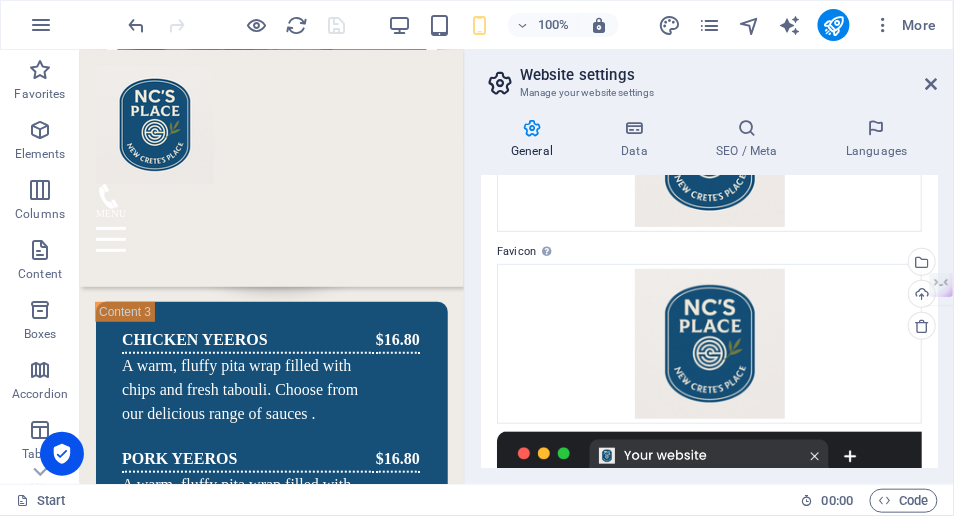 scroll, scrollTop: 162, scrollLeft: 0, axis: vertical 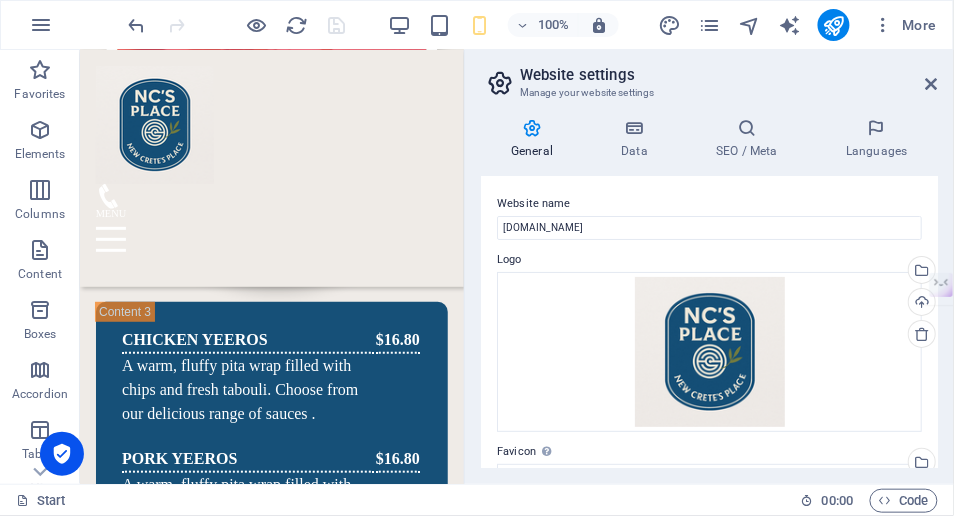 click at bounding box center [634, 128] 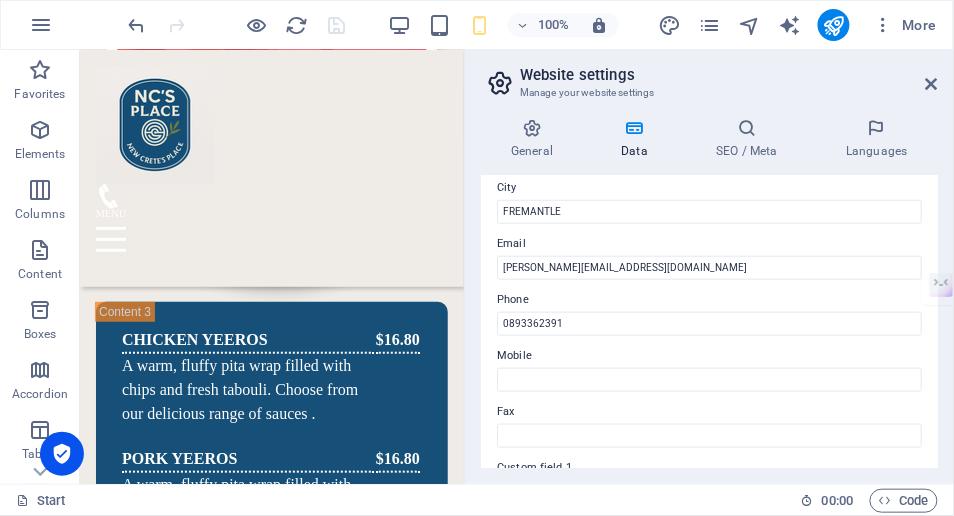 scroll, scrollTop: 400, scrollLeft: 0, axis: vertical 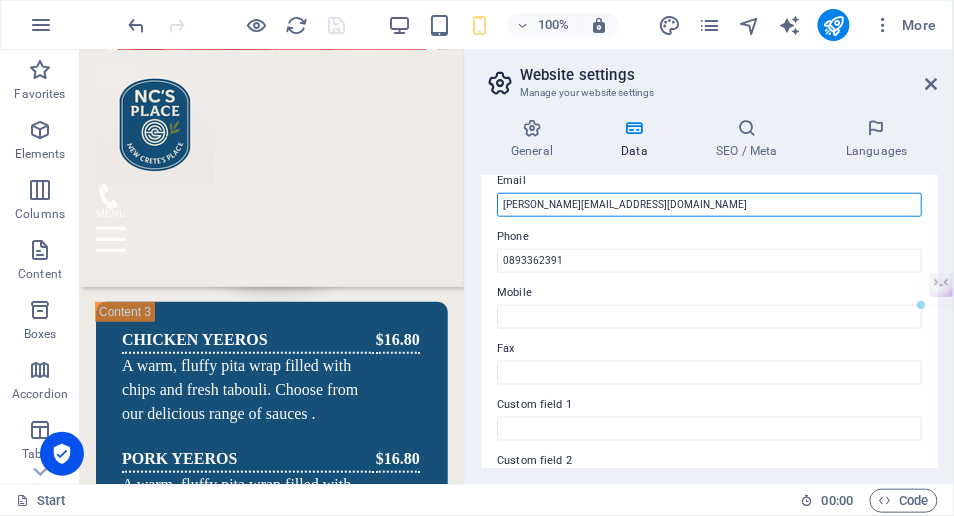 drag, startPoint x: 550, startPoint y: 207, endPoint x: 478, endPoint y: 211, distance: 72.11102 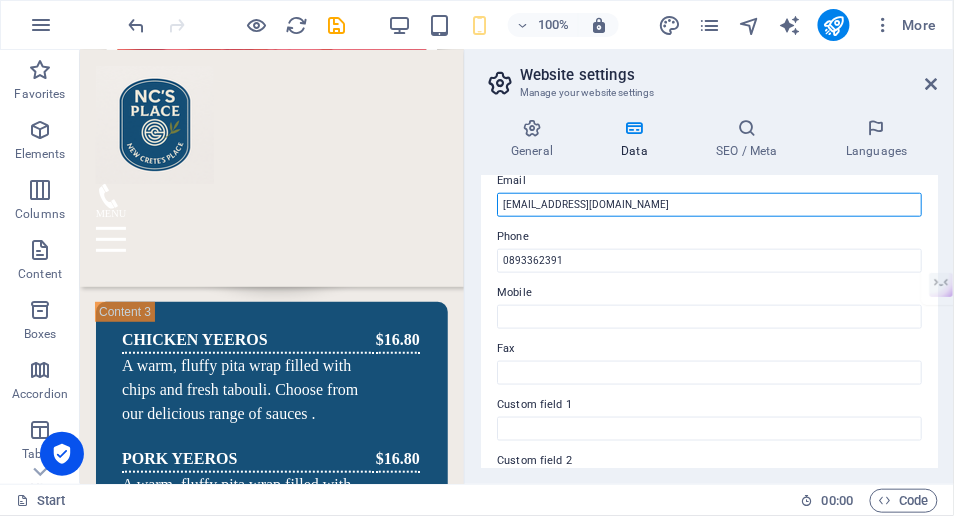 type on "[EMAIL_ADDRESS][DOMAIN_NAME]" 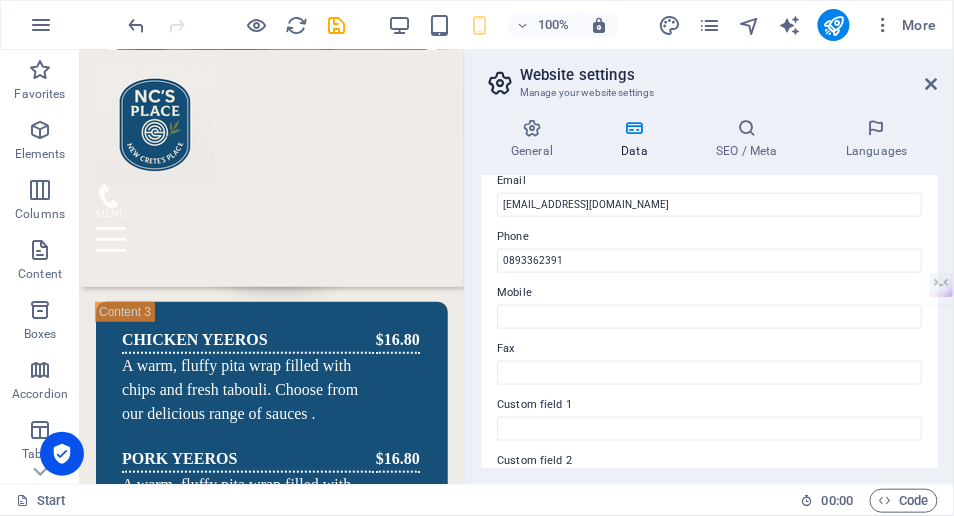 click on "General  Data  SEO / Meta  Languages Website name ncsplace.com.au Logo Drag files here, click to choose files or select files from Files or our free stock photos & videos Select files from the file manager, stock photos, or upload file(s) Upload Favicon Set the favicon of your website here. A favicon is a small icon shown in the browser tab next to your website title. It helps visitors identify your website. Drag files here, click to choose files or select files from Files or our free stock photos & videos Select files from the file manager, stock photos, or upload file(s) Upload Preview Image (Open Graph) This image will be shown when the website is shared on social networks Drag files here, click to choose files or select files from Files or our free stock photos & videos Select files from the file manager, stock photos, or upload file(s) Upload Contact data for this website. This can be used everywhere on the website and will update automatically. Company NC'S PLACE - New Crete's Place First name Street 1" at bounding box center [709, 293] 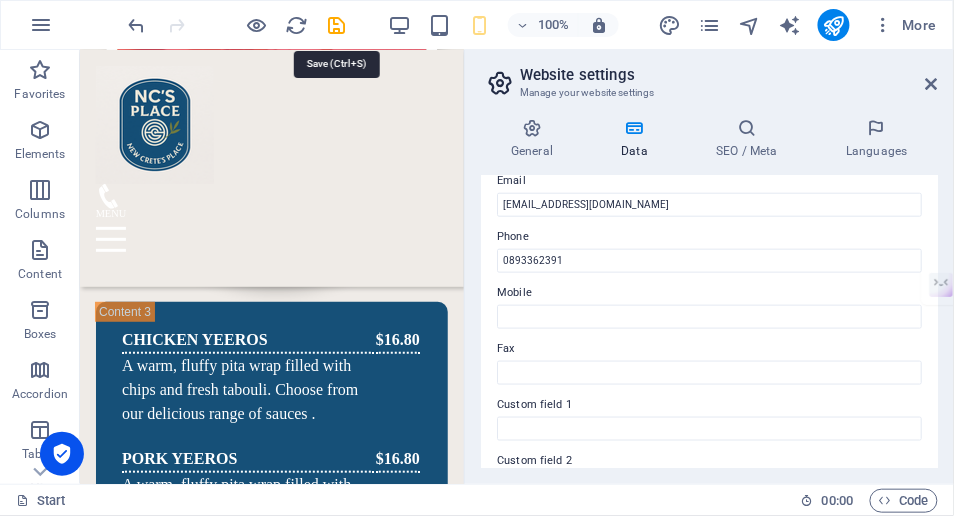 click at bounding box center [337, 25] 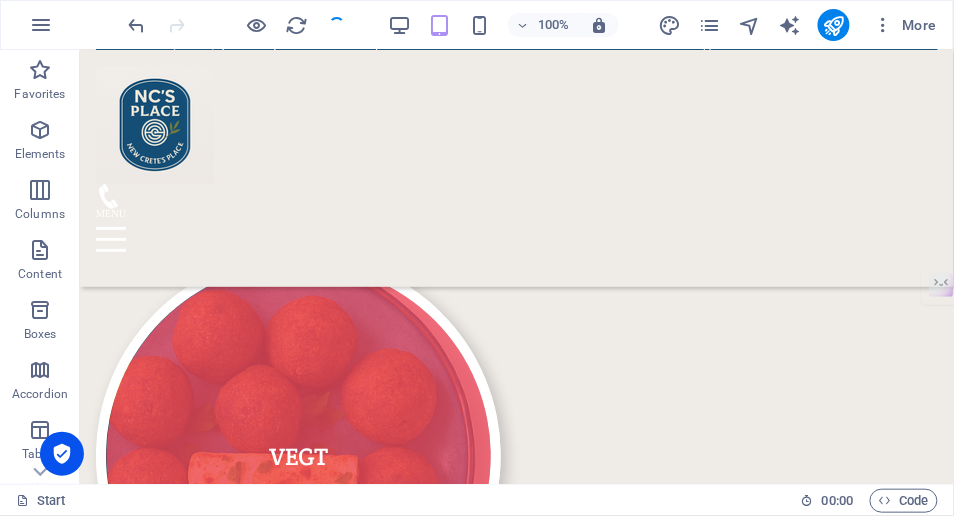 click on "More" at bounding box center (905, 25) 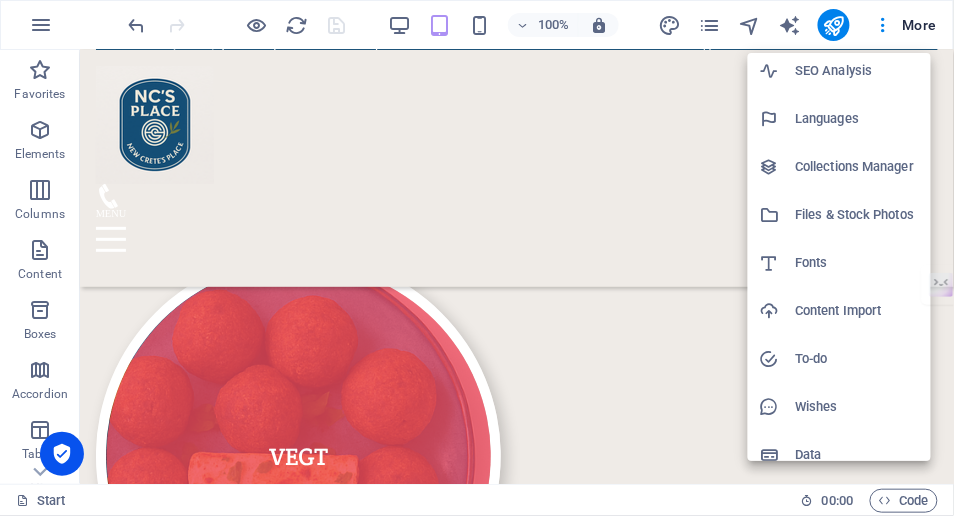 scroll, scrollTop: 120, scrollLeft: 0, axis: vertical 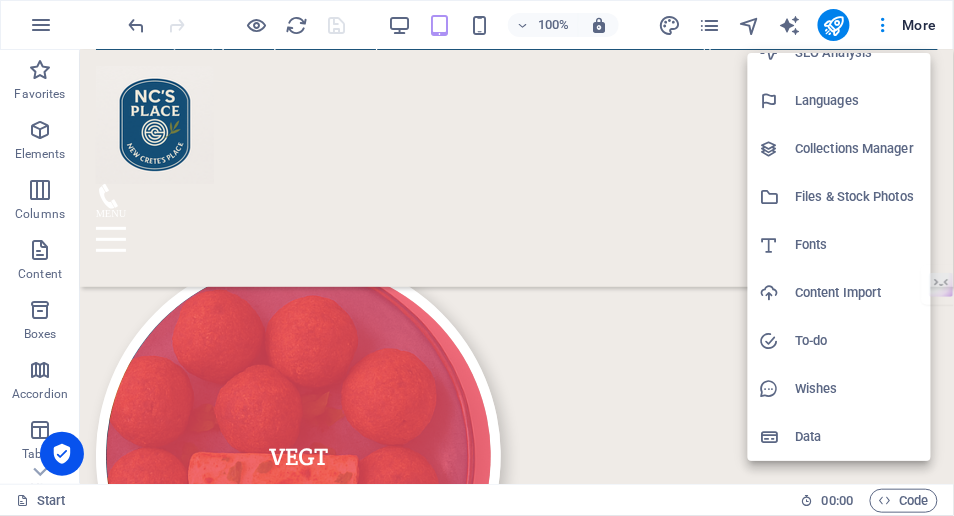click on "Data" at bounding box center [857, 437] 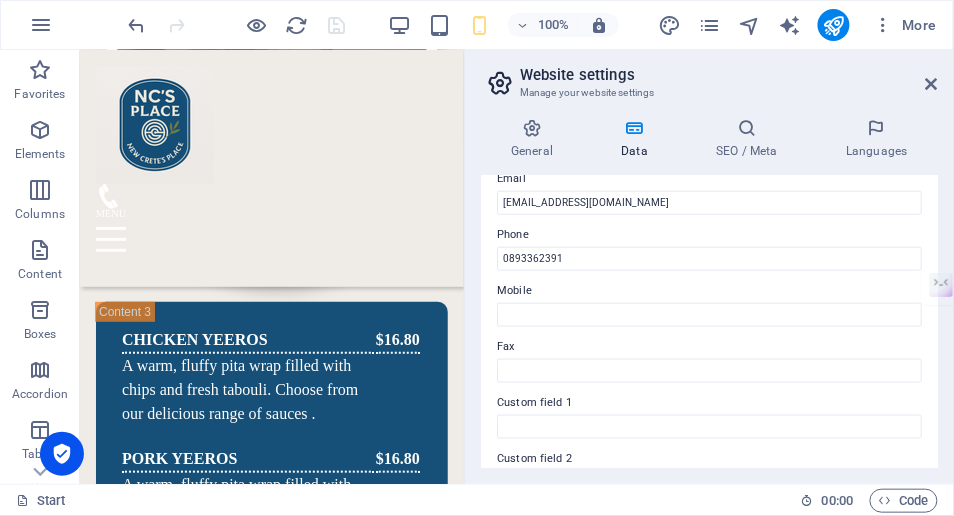 scroll, scrollTop: 335, scrollLeft: 0, axis: vertical 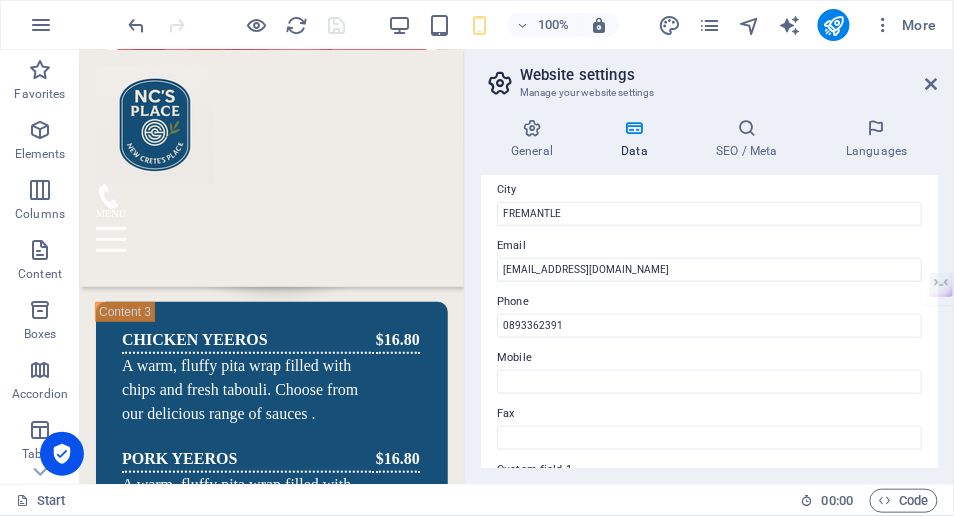 click at bounding box center [747, 128] 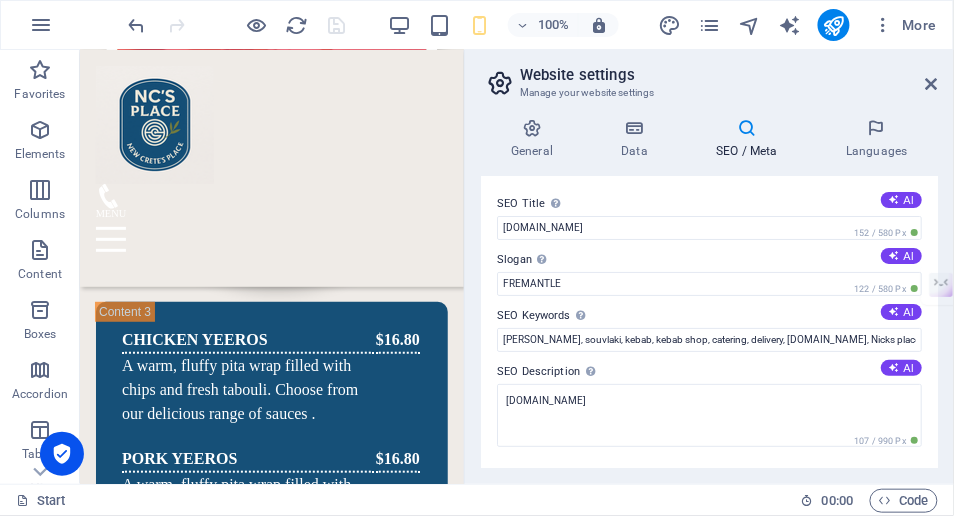 click at bounding box center (932, 84) 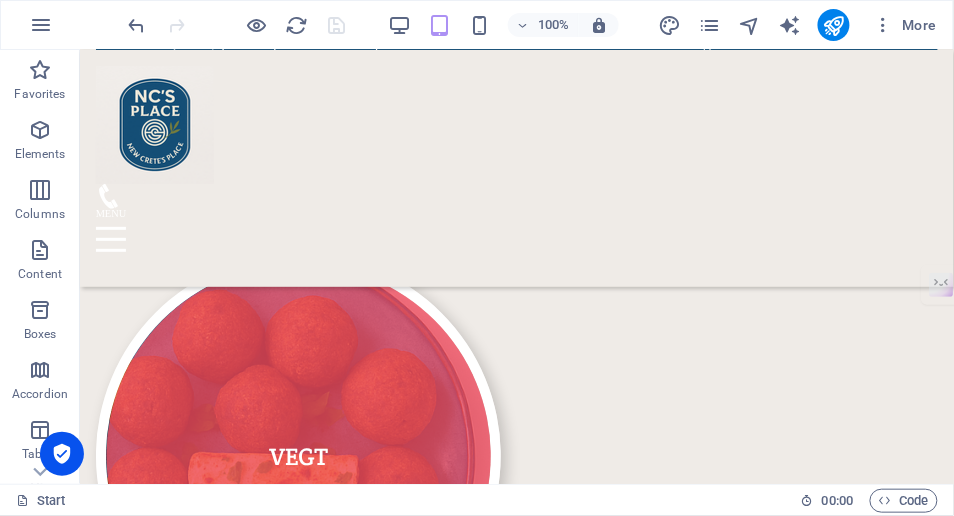 click on "More" at bounding box center (905, 25) 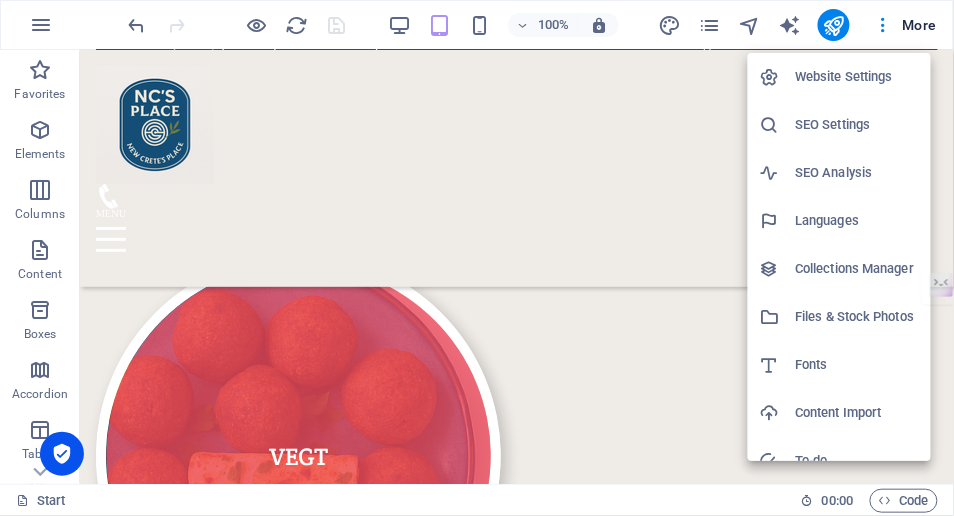 click on "SEO Analysis" at bounding box center (857, 173) 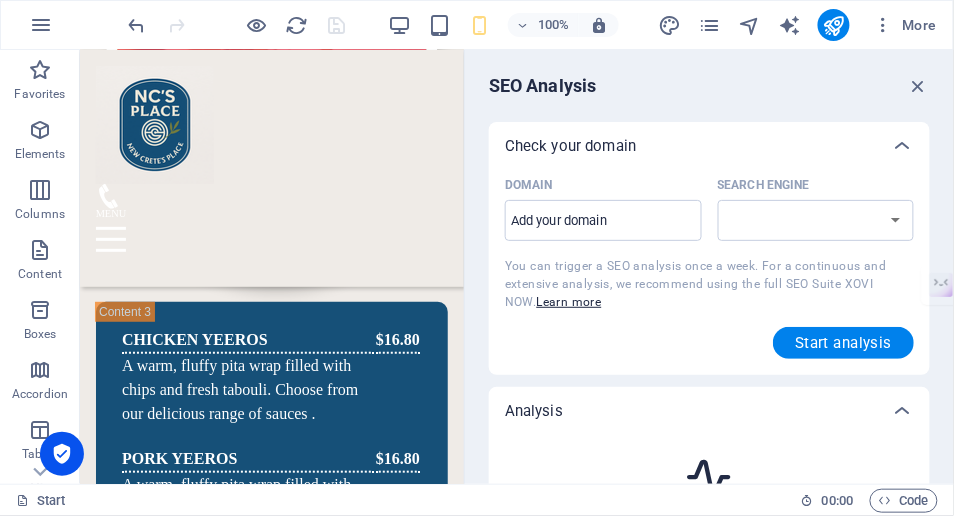 select on "google.com" 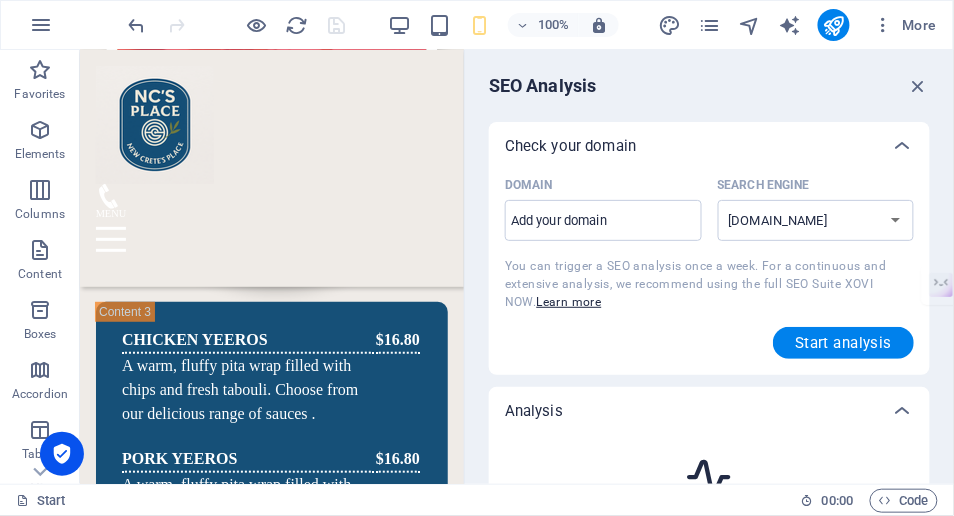 click on "Domain ​" at bounding box center [603, 221] 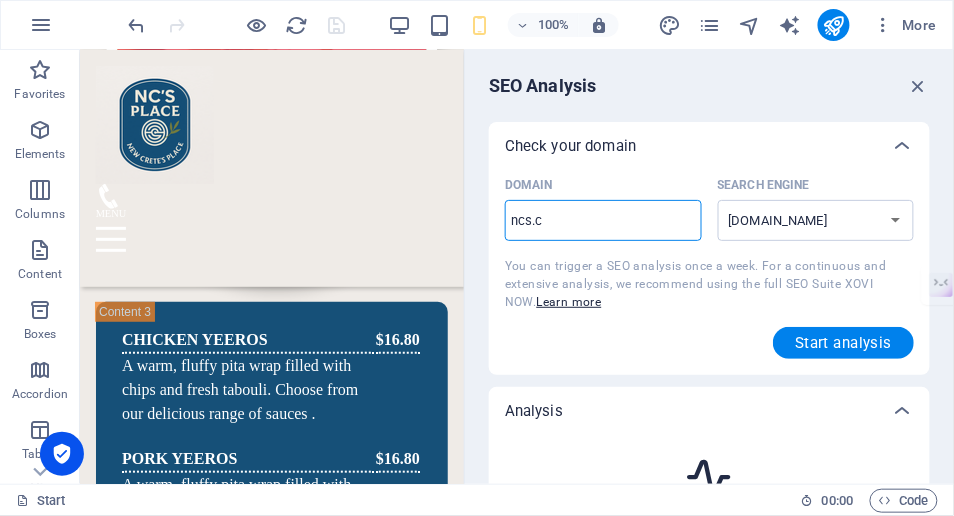 type on "ncs.co" 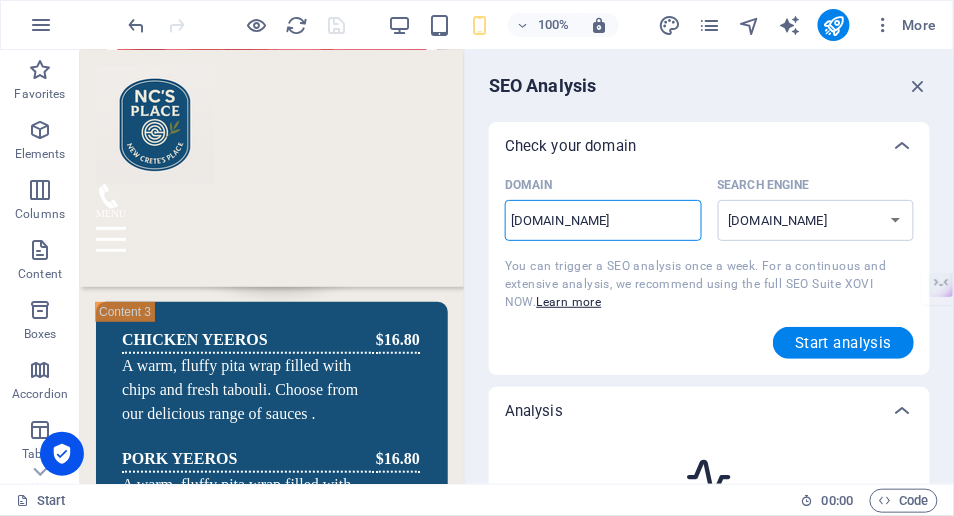 type on "ncs.com" 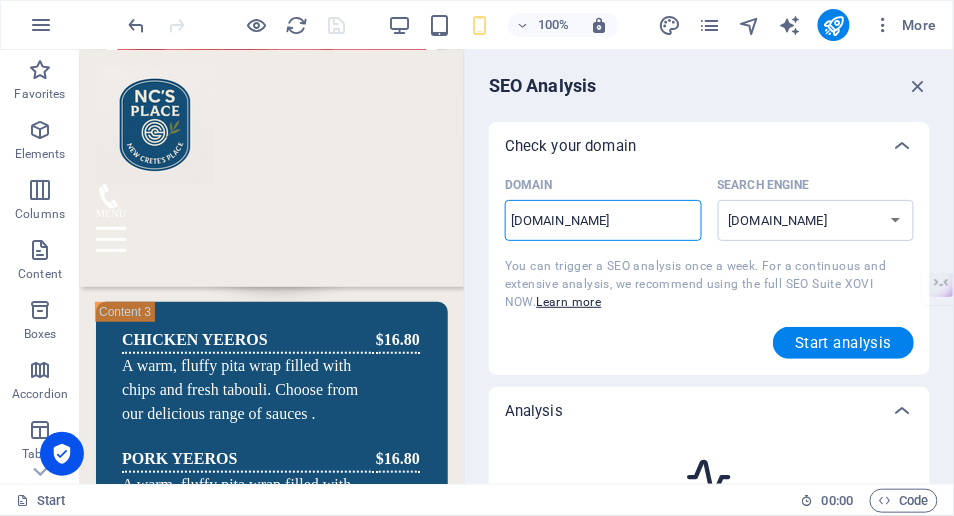 type on "ncs.com.au" 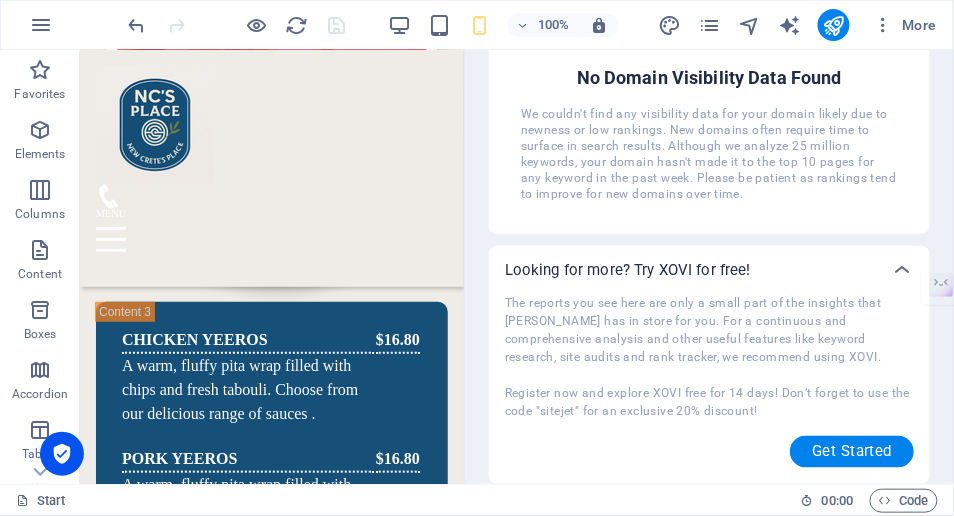 scroll, scrollTop: 0, scrollLeft: 0, axis: both 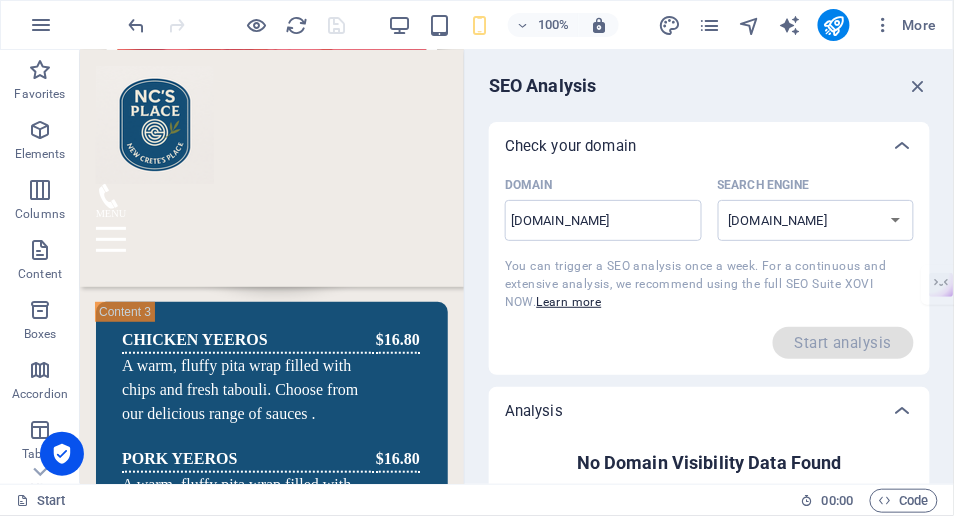 click at bounding box center [919, 86] 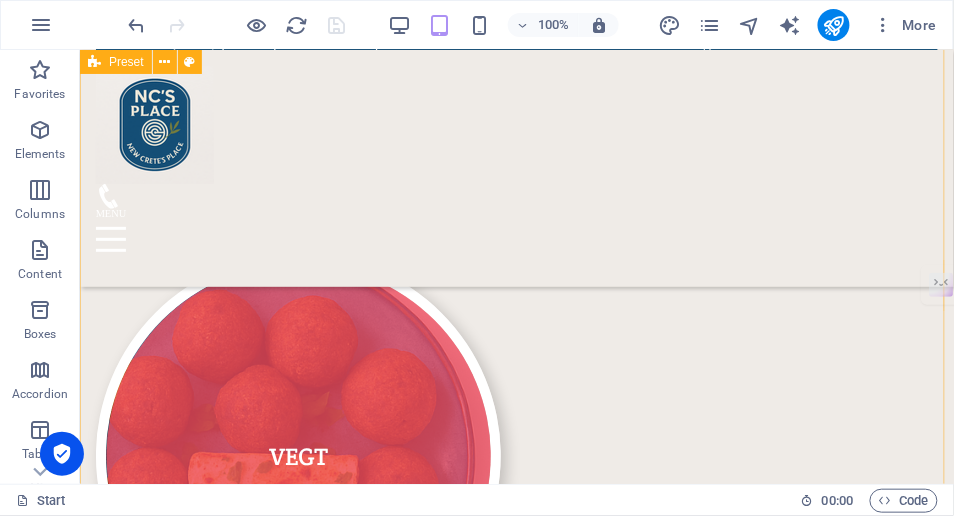 scroll, scrollTop: 7559, scrollLeft: 0, axis: vertical 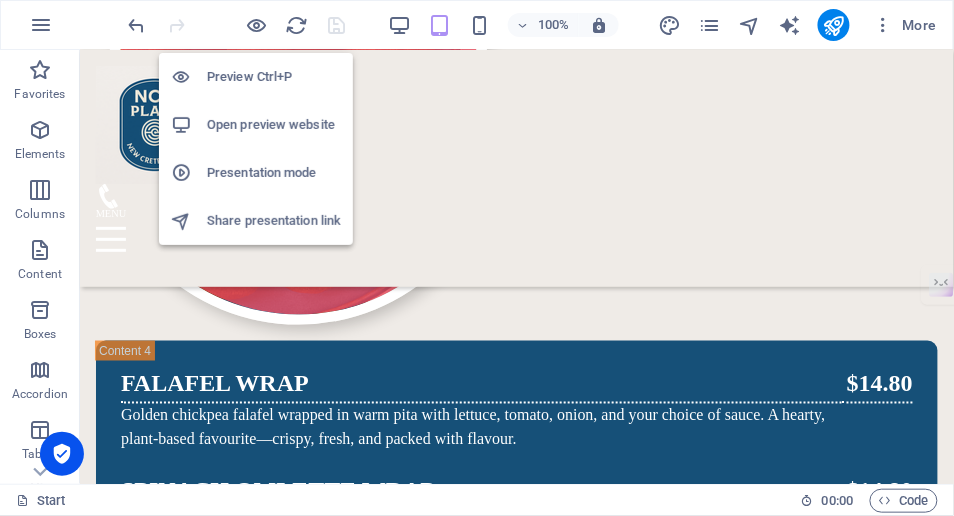 click at bounding box center (257, 25) 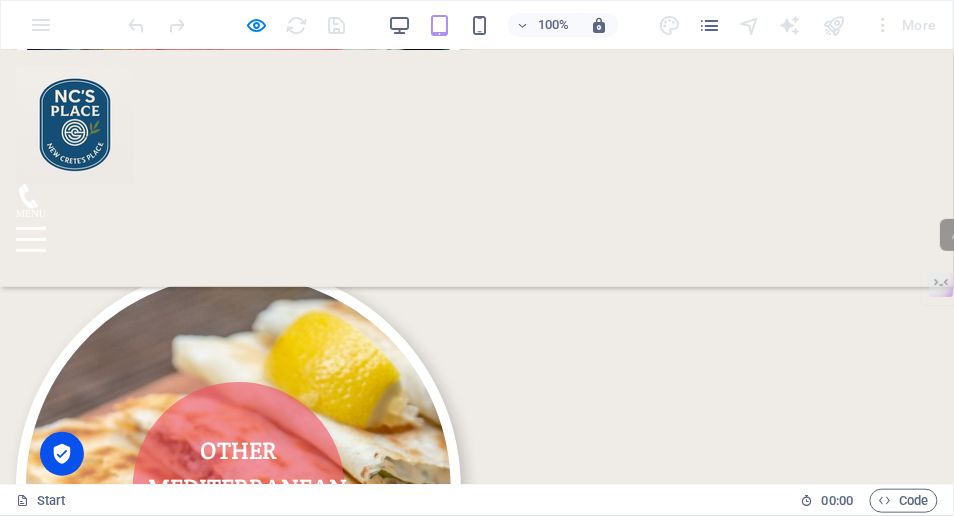 scroll, scrollTop: 6552, scrollLeft: 0, axis: vertical 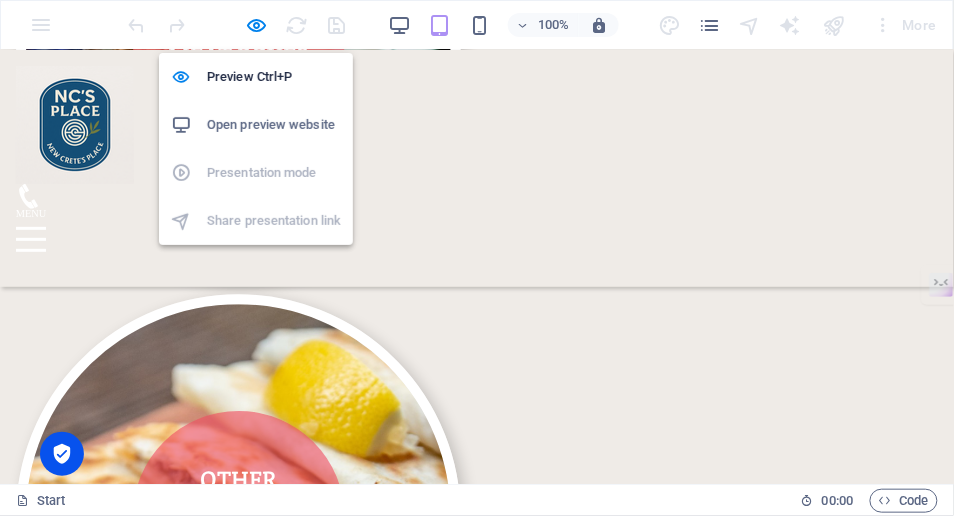 click at bounding box center (257, 25) 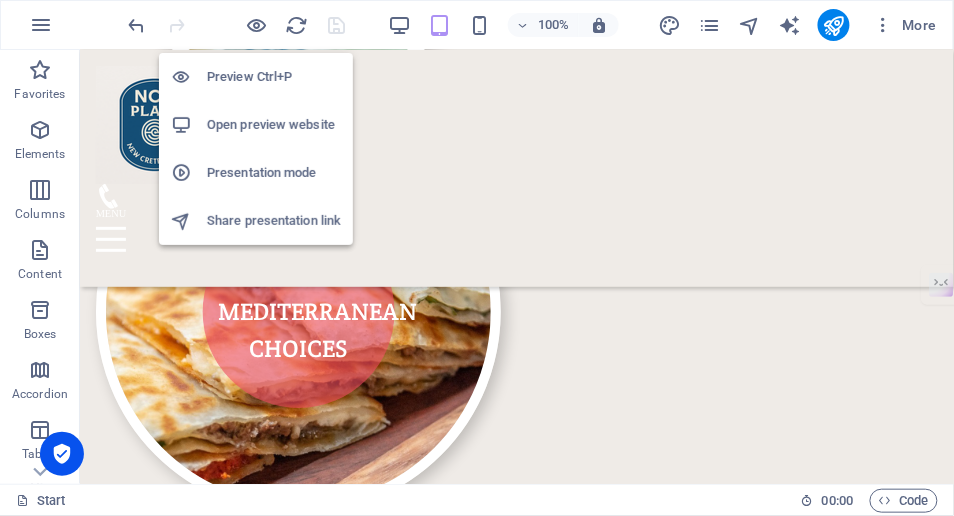 scroll, scrollTop: 12664, scrollLeft: 0, axis: vertical 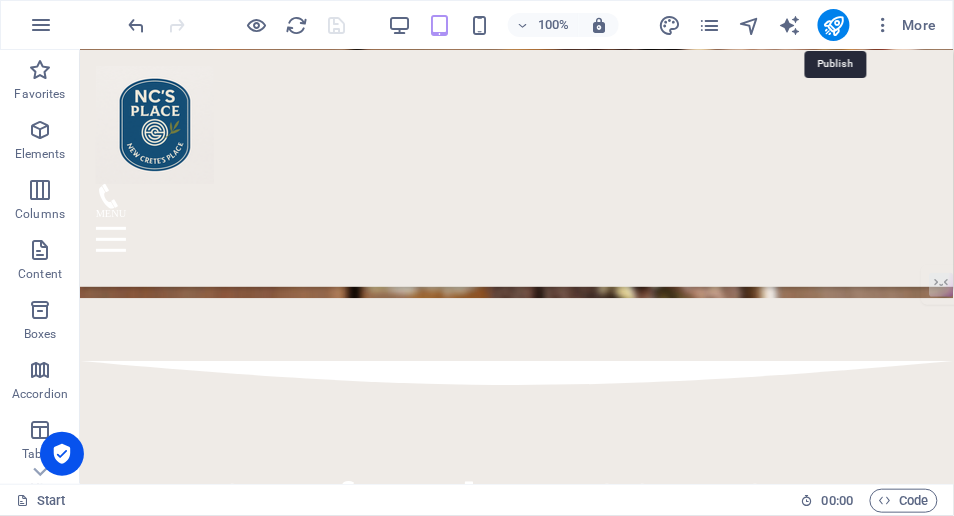 click at bounding box center (833, 25) 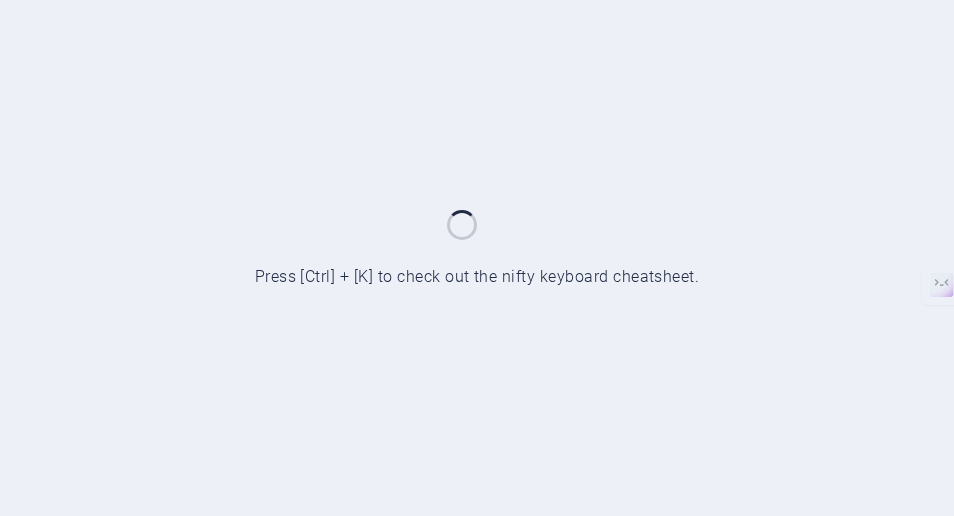 scroll, scrollTop: 0, scrollLeft: 0, axis: both 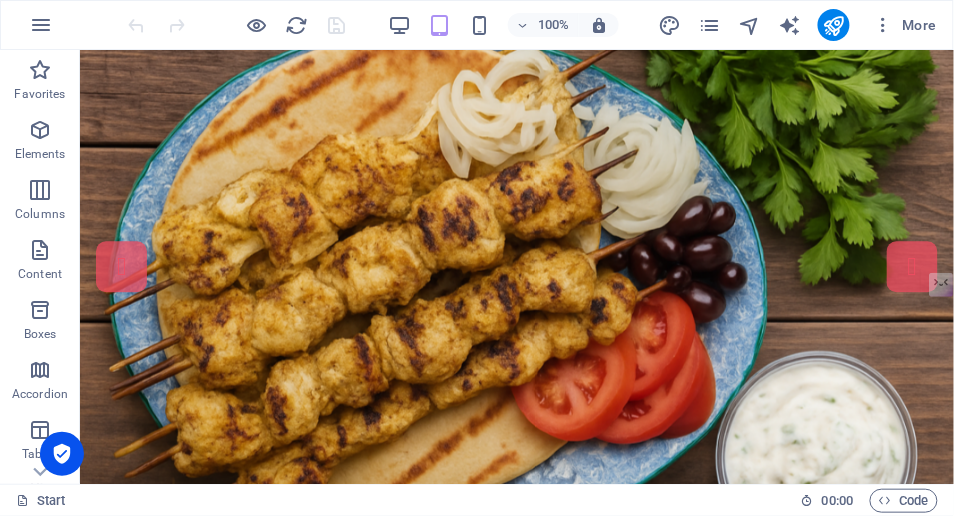 click on "More" at bounding box center (905, 25) 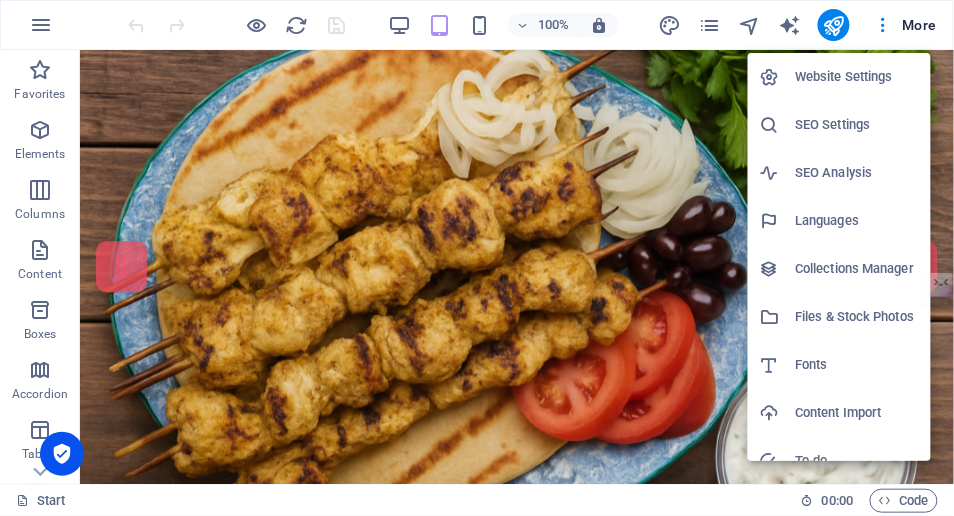 click on "SEO Settings" at bounding box center [857, 125] 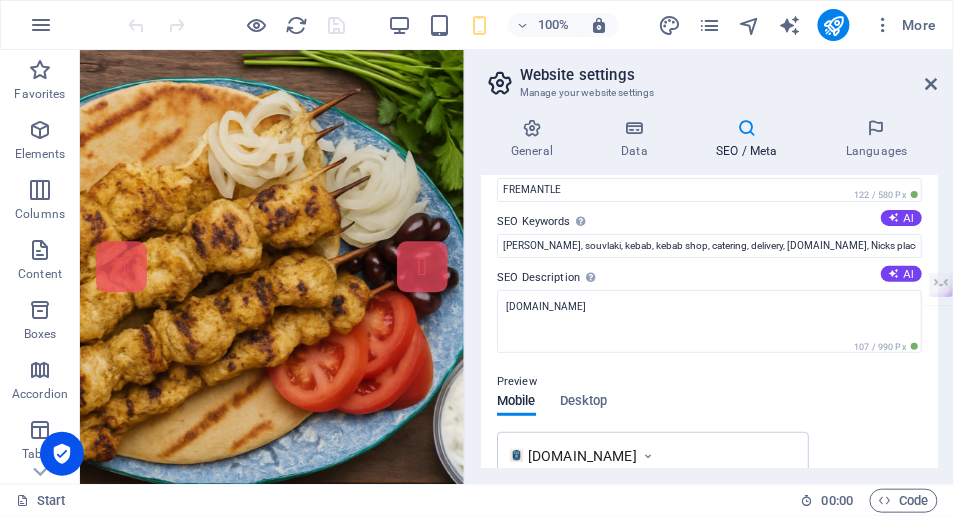 scroll, scrollTop: 66, scrollLeft: 0, axis: vertical 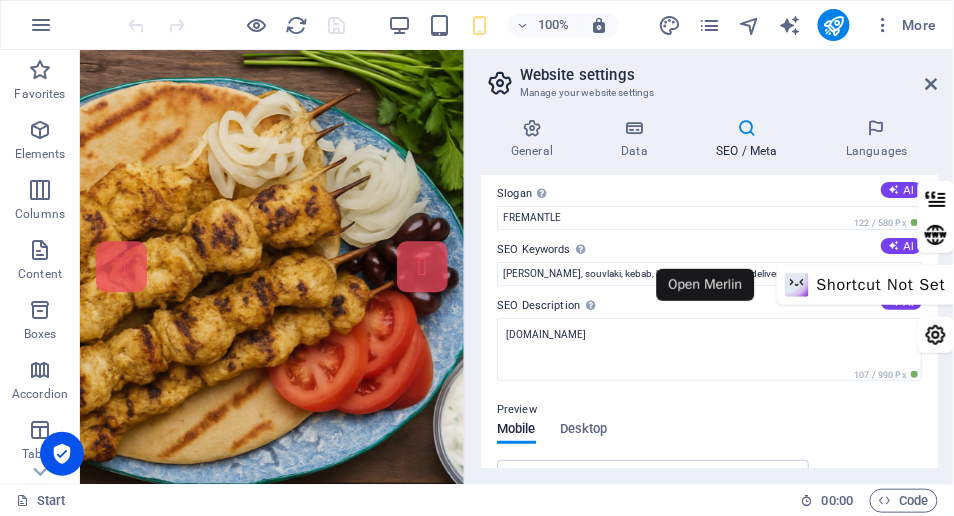 click on "Shortcut Not Set" at bounding box center [865, 285] 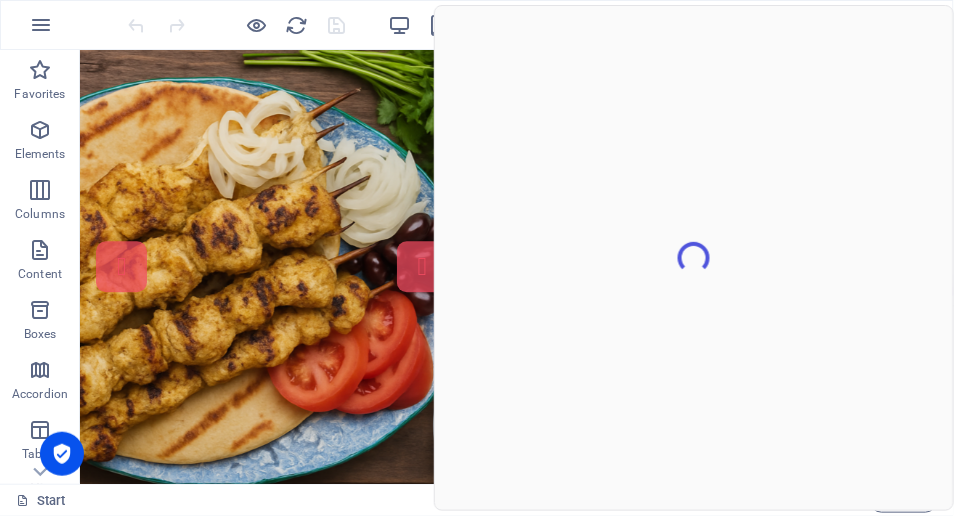 click on "100% More" at bounding box center [477, 25] 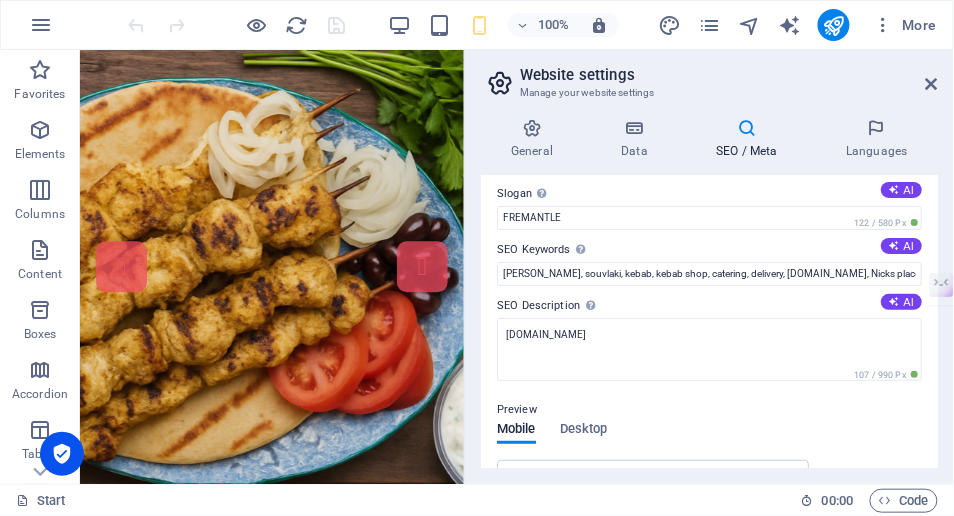 click on "Website settings" at bounding box center (729, 75) 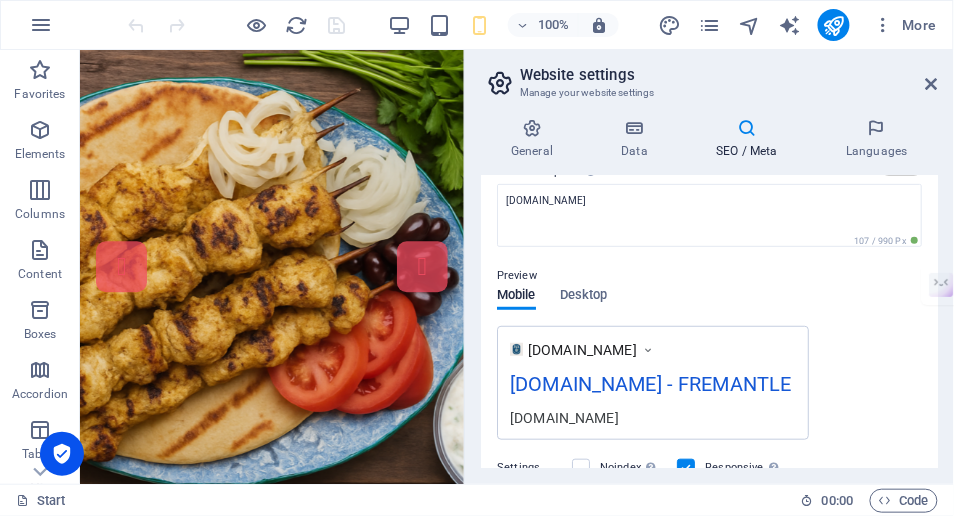 type on "Experience the vibrant flavors of [GEOGRAPHIC_DATA] at [GEOGRAPHIC_DATA] in [GEOGRAPHIC_DATA]! Enjoy authentic street food with a modern twist." 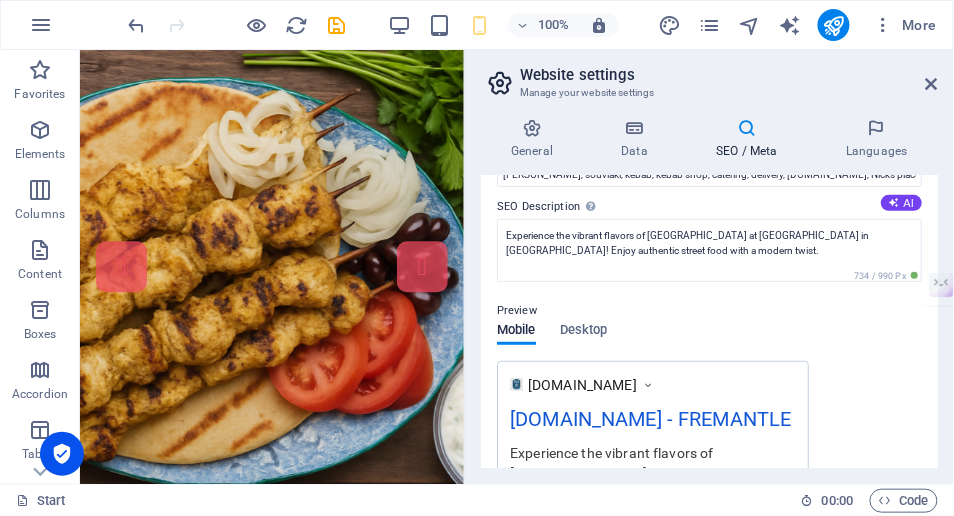 scroll, scrollTop: 133, scrollLeft: 0, axis: vertical 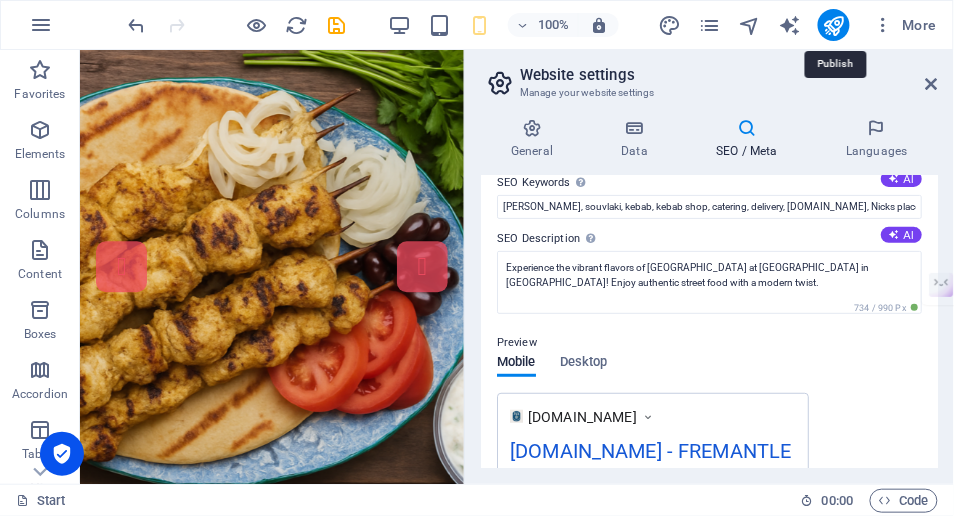 click at bounding box center (834, 25) 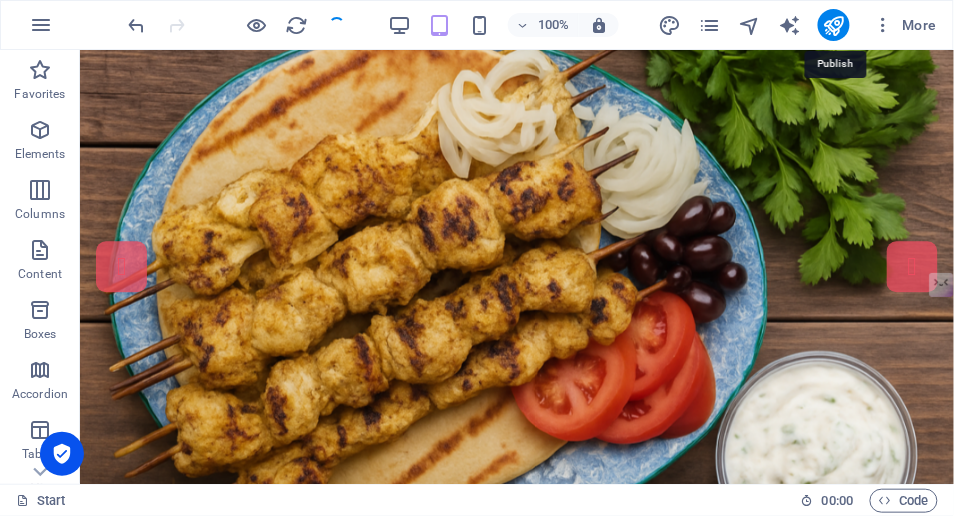 click at bounding box center [833, 25] 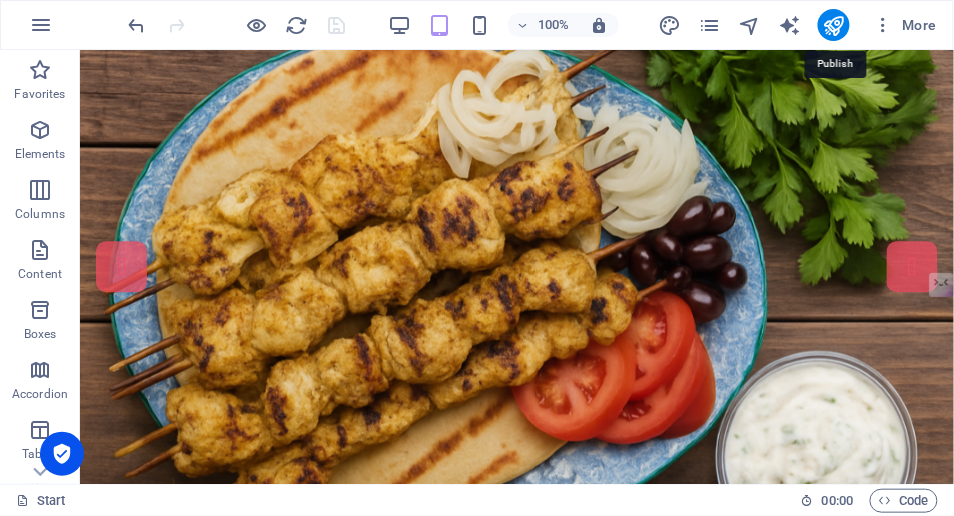 click at bounding box center [833, 25] 